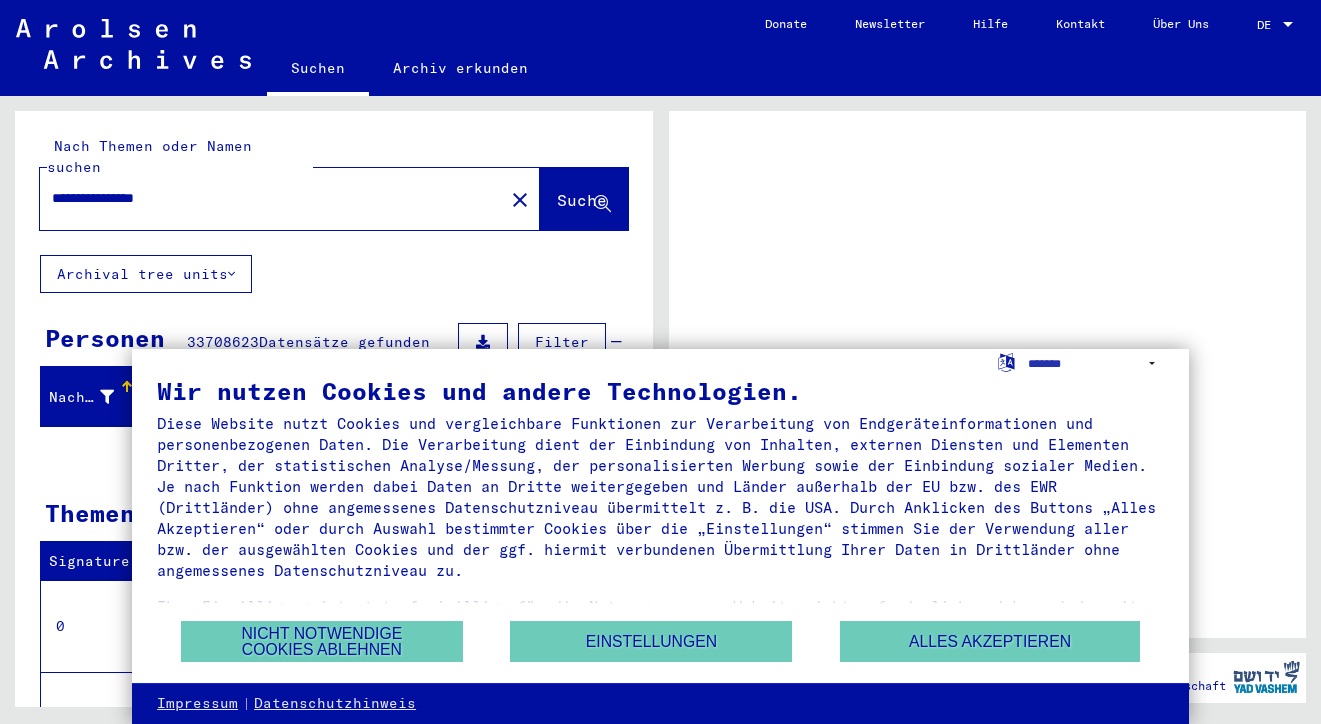 scroll, scrollTop: 0, scrollLeft: 0, axis: both 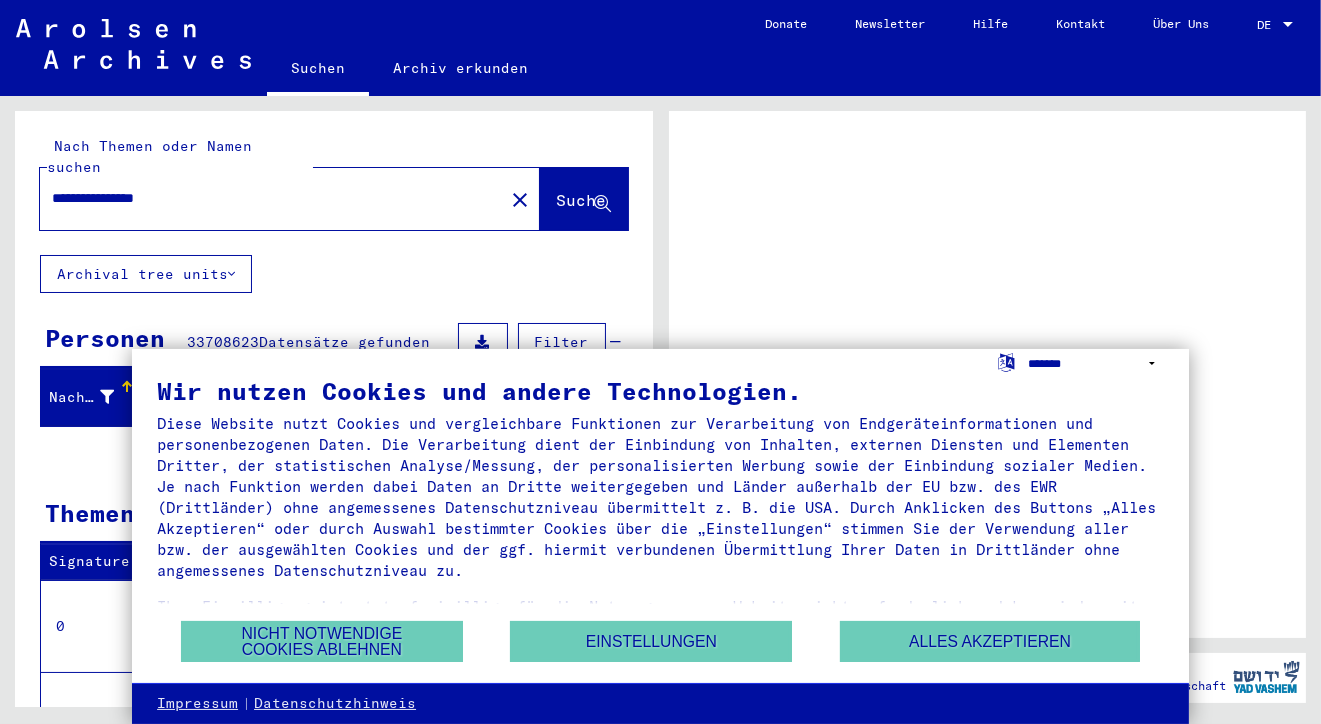 click on "**********" at bounding box center [1096, 363] 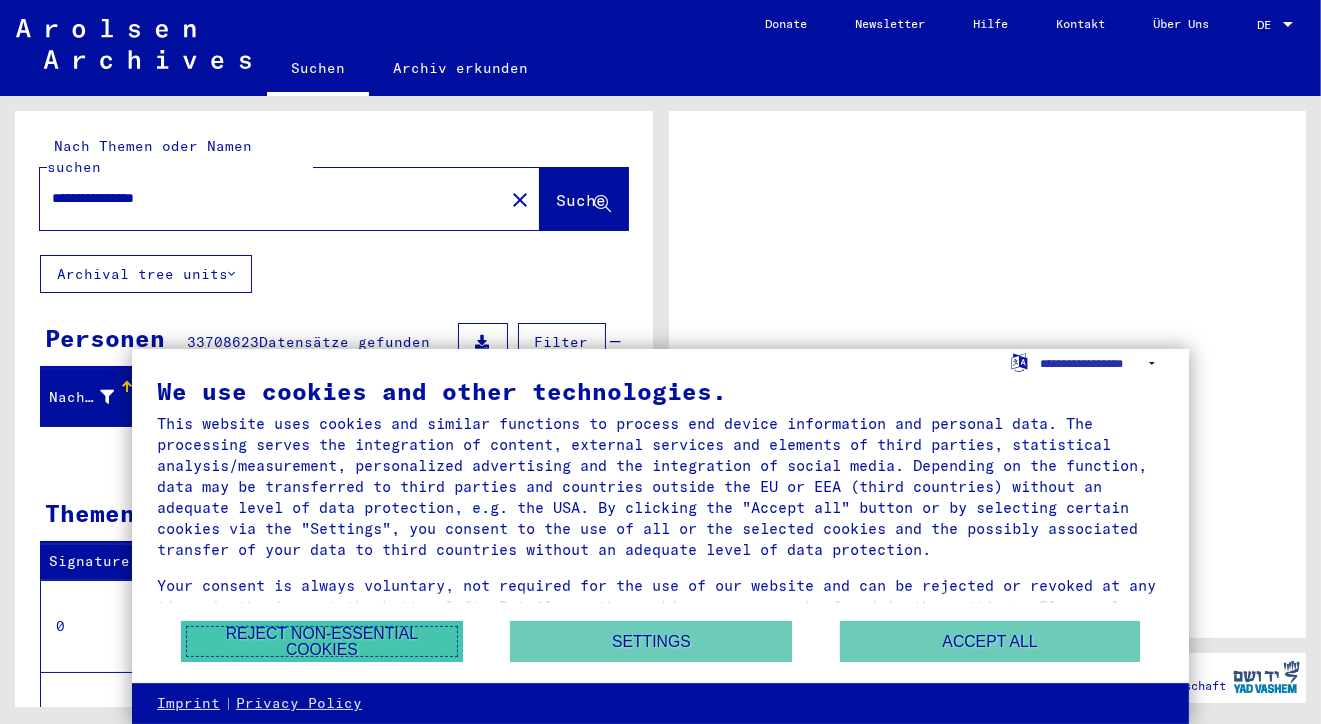 click on "Reject non-essential cookies" at bounding box center (322, 641) 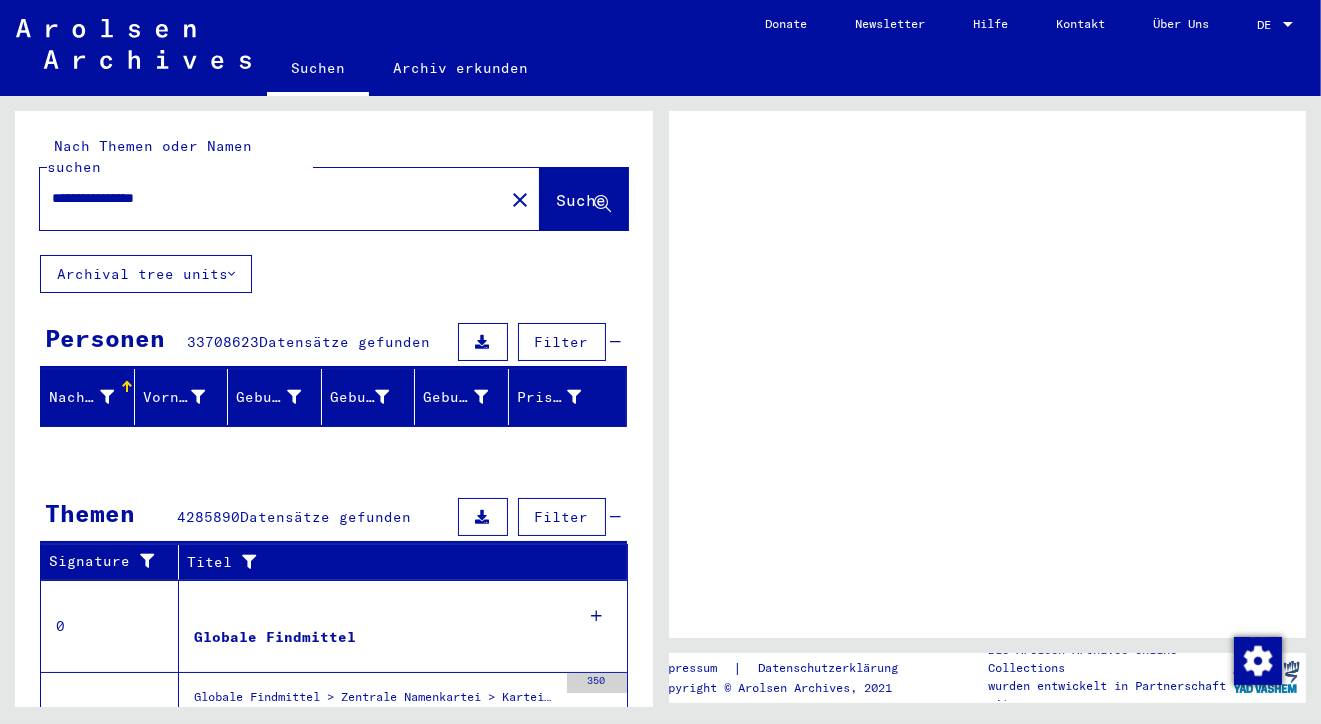 click at bounding box center (1288, 24) 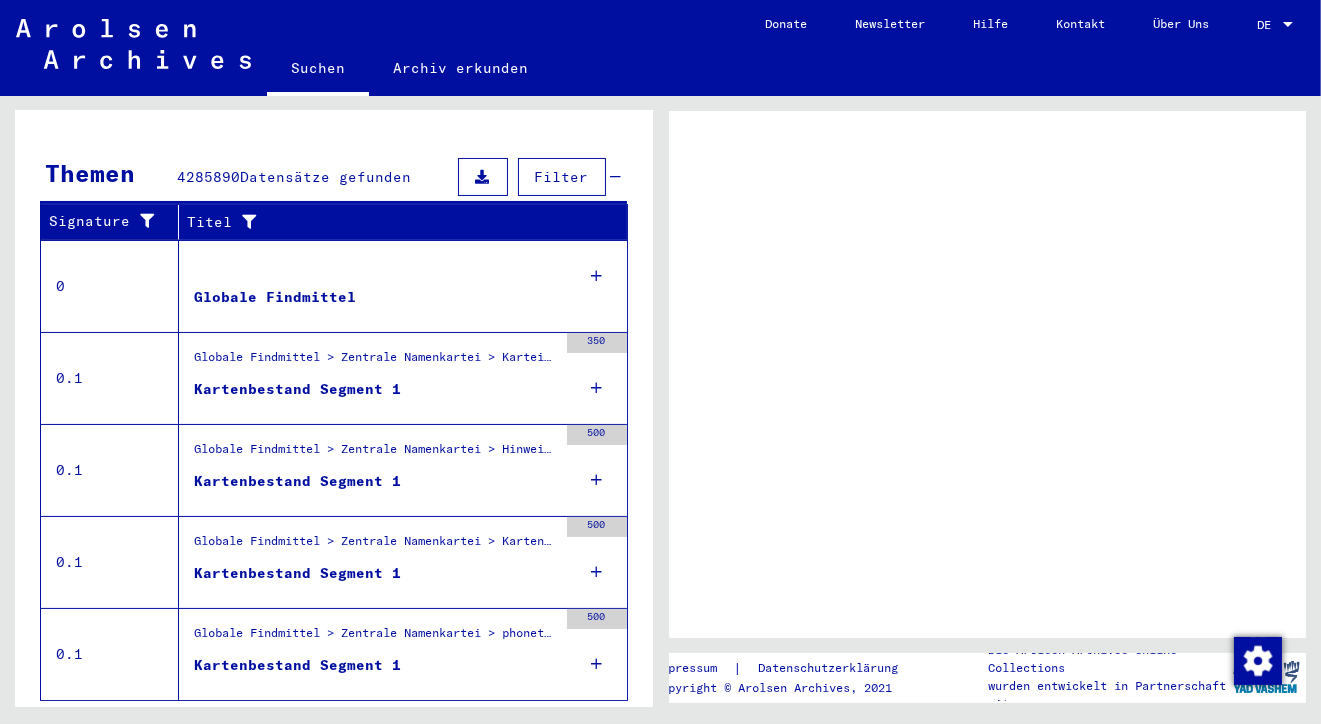 scroll, scrollTop: 370, scrollLeft: 0, axis: vertical 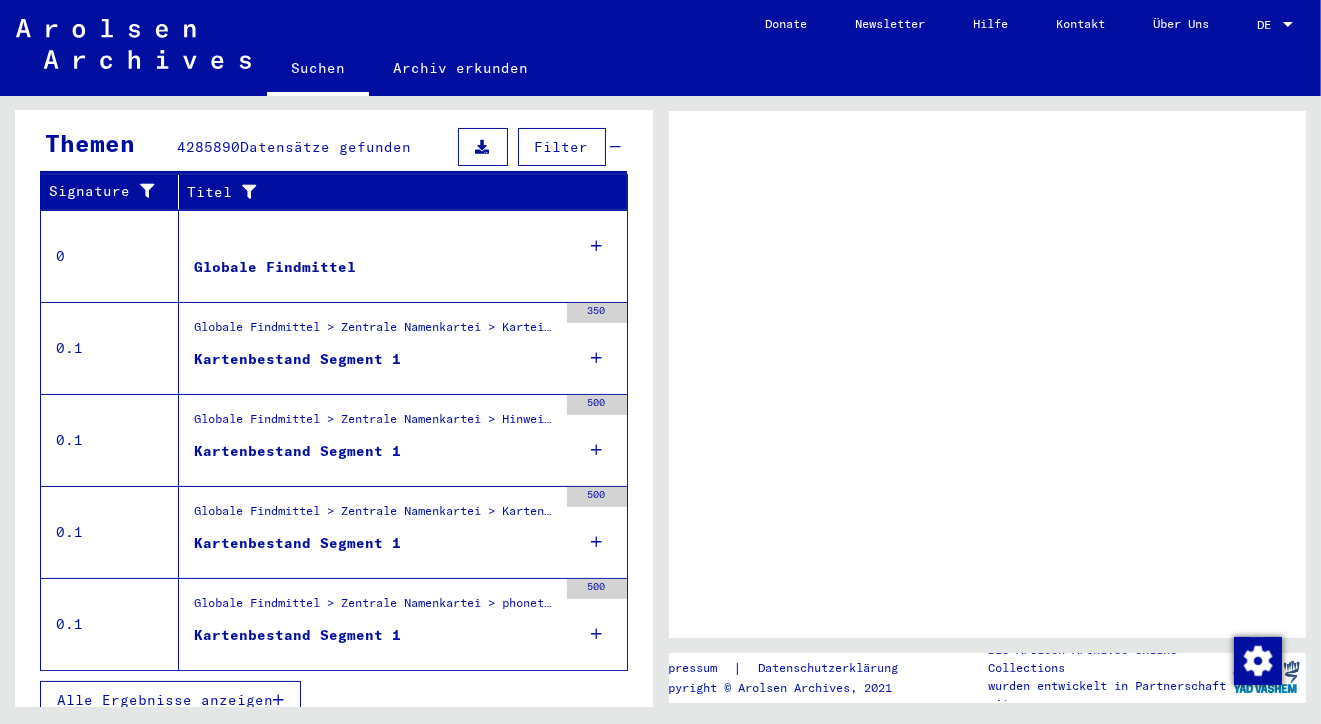 click at bounding box center (596, 246) 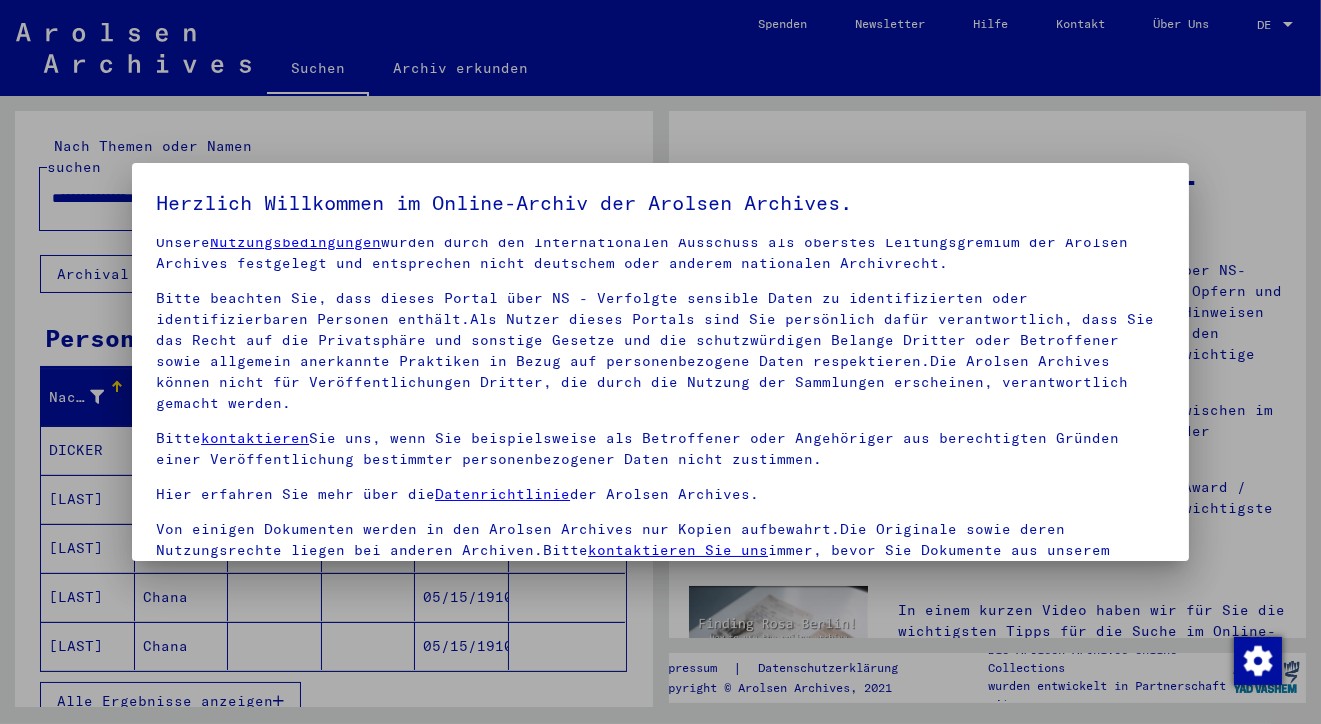 scroll, scrollTop: 30, scrollLeft: 0, axis: vertical 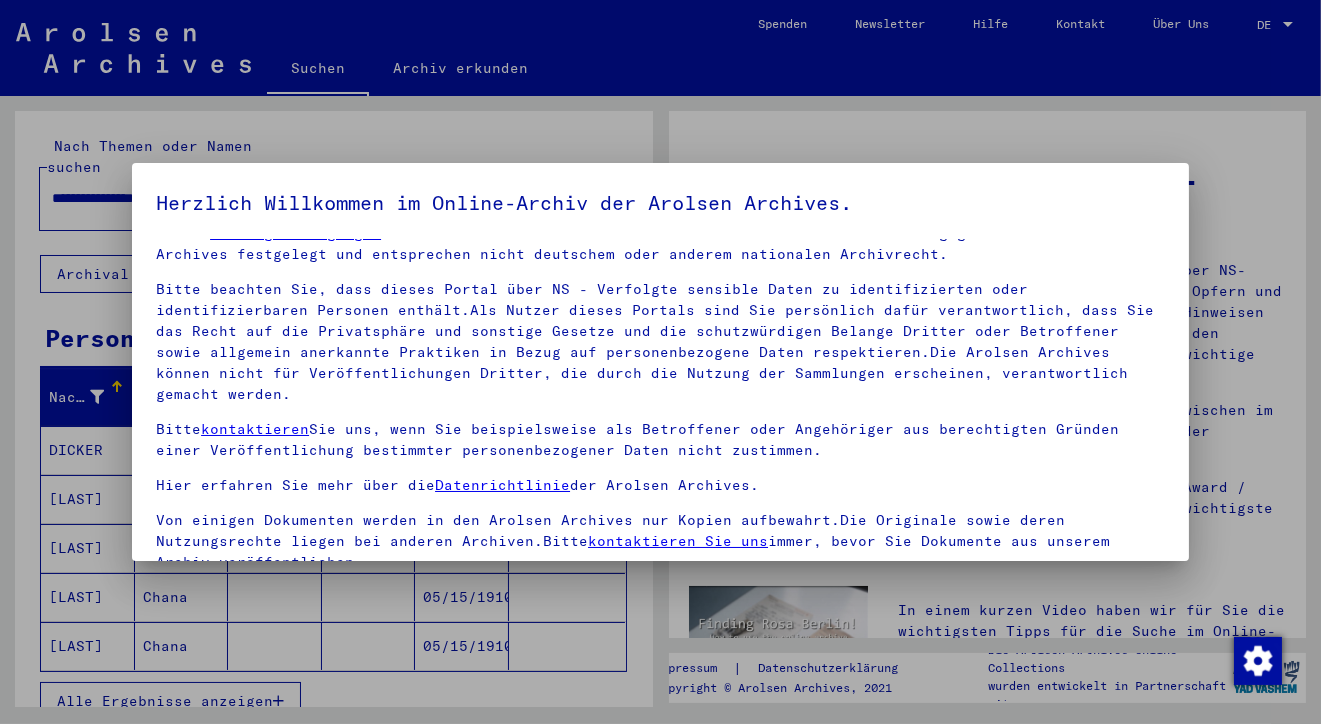 click at bounding box center (660, 362) 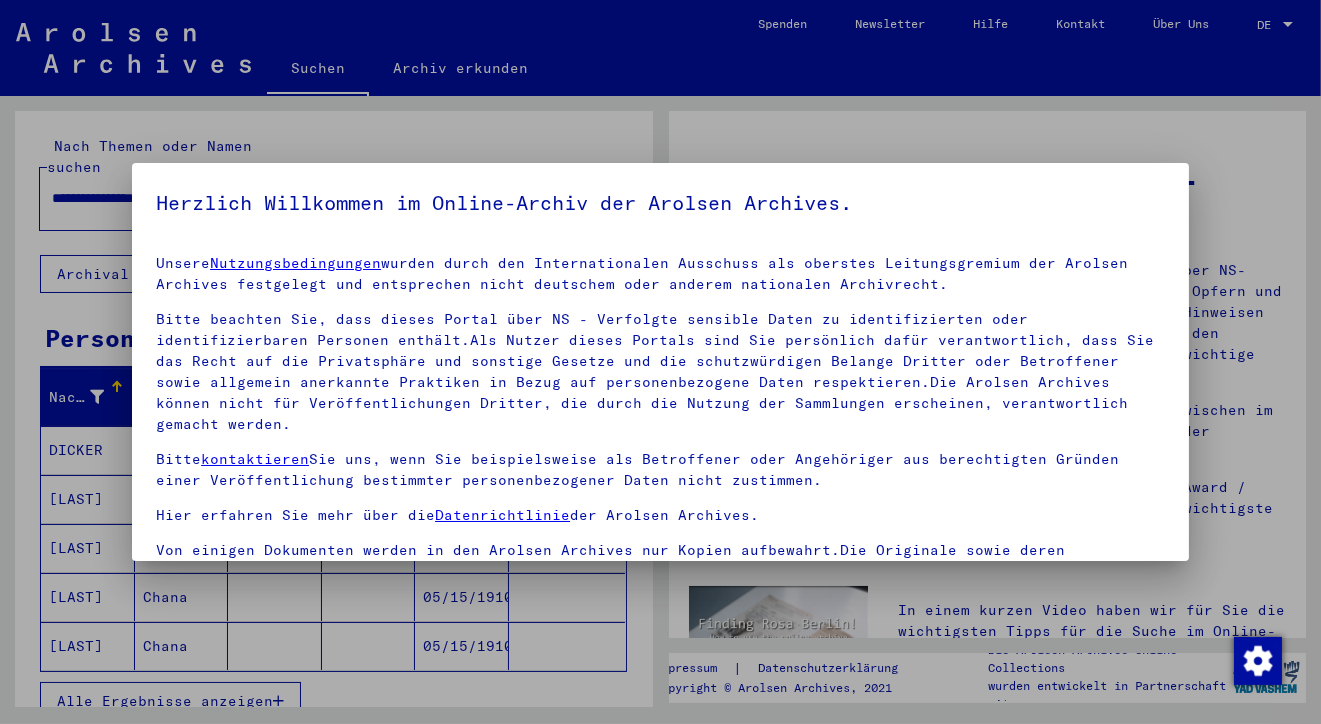 click at bounding box center (660, 362) 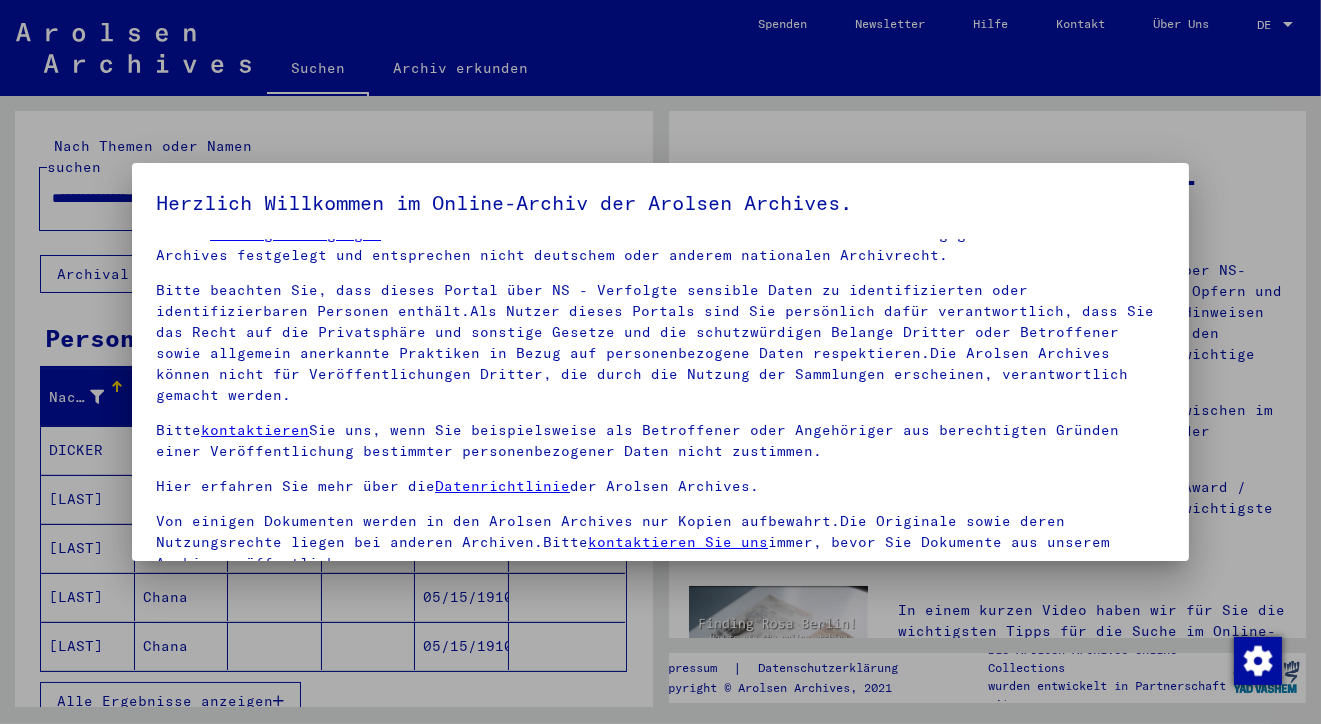 scroll, scrollTop: 30, scrollLeft: 0, axis: vertical 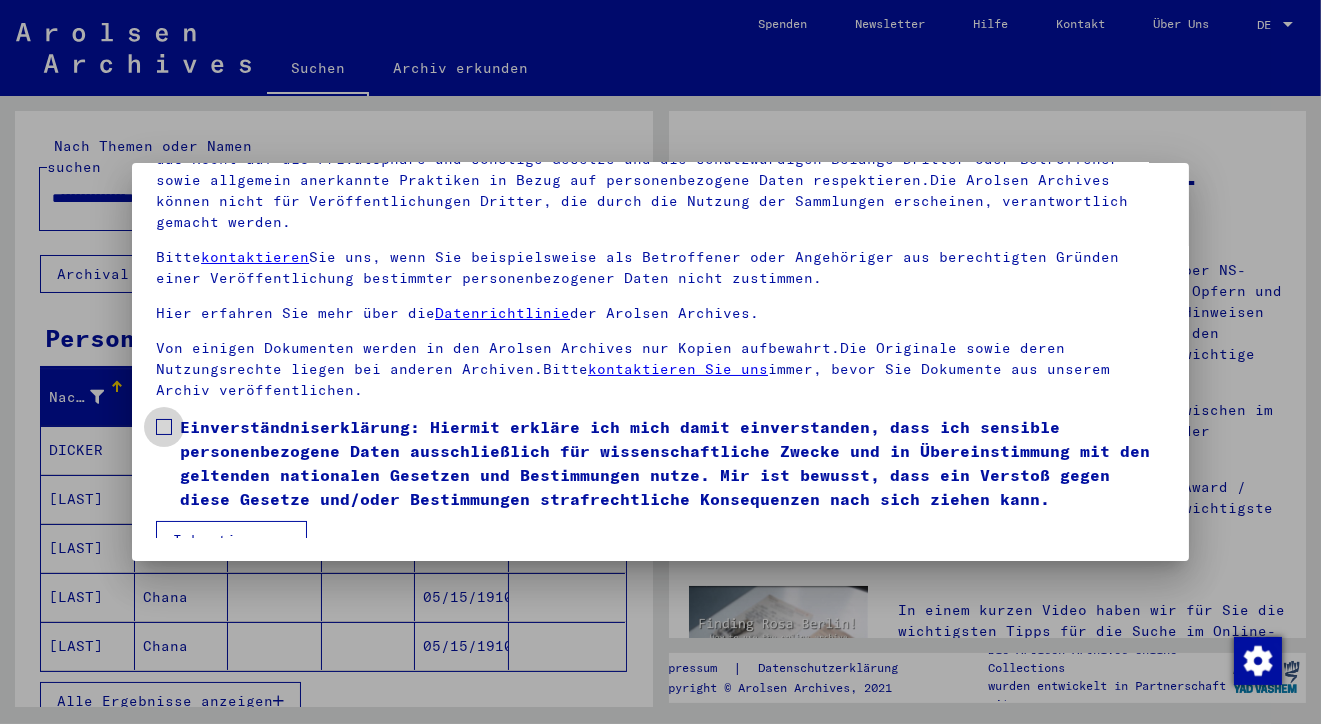 click at bounding box center [164, 427] 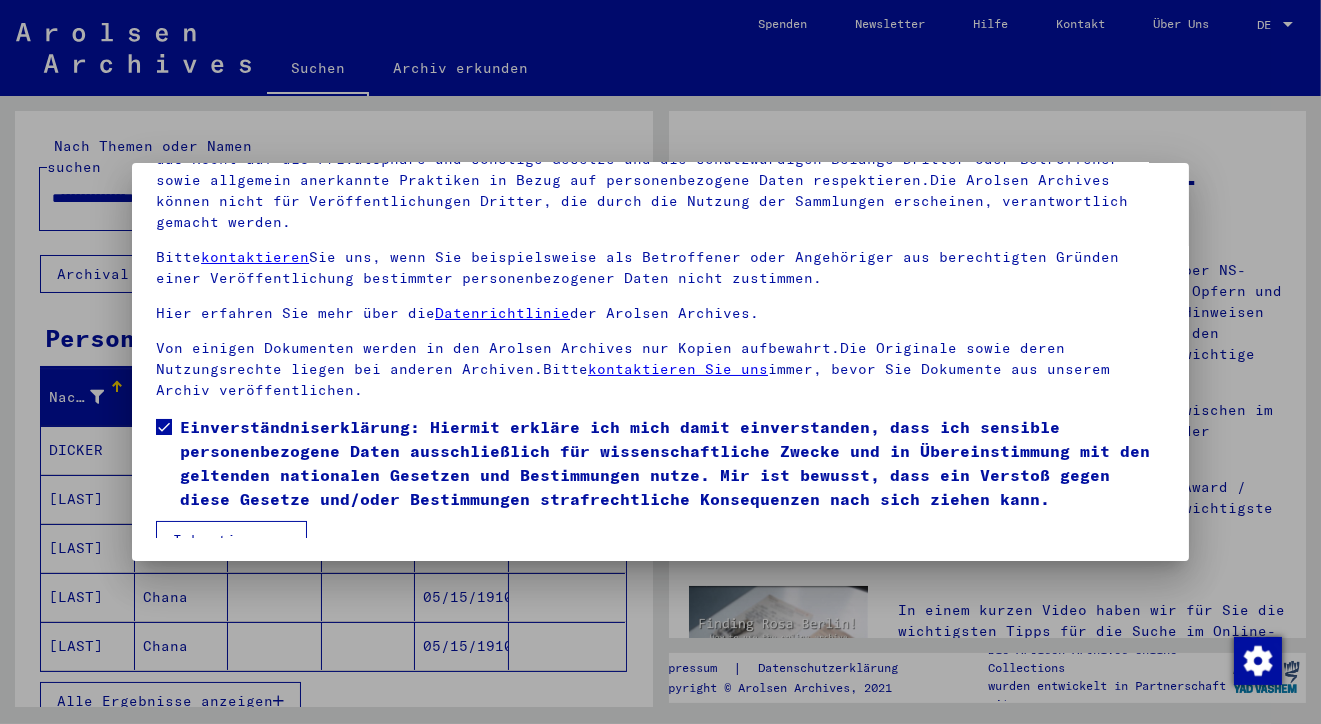 click on "Ich stimme zu" at bounding box center [231, 540] 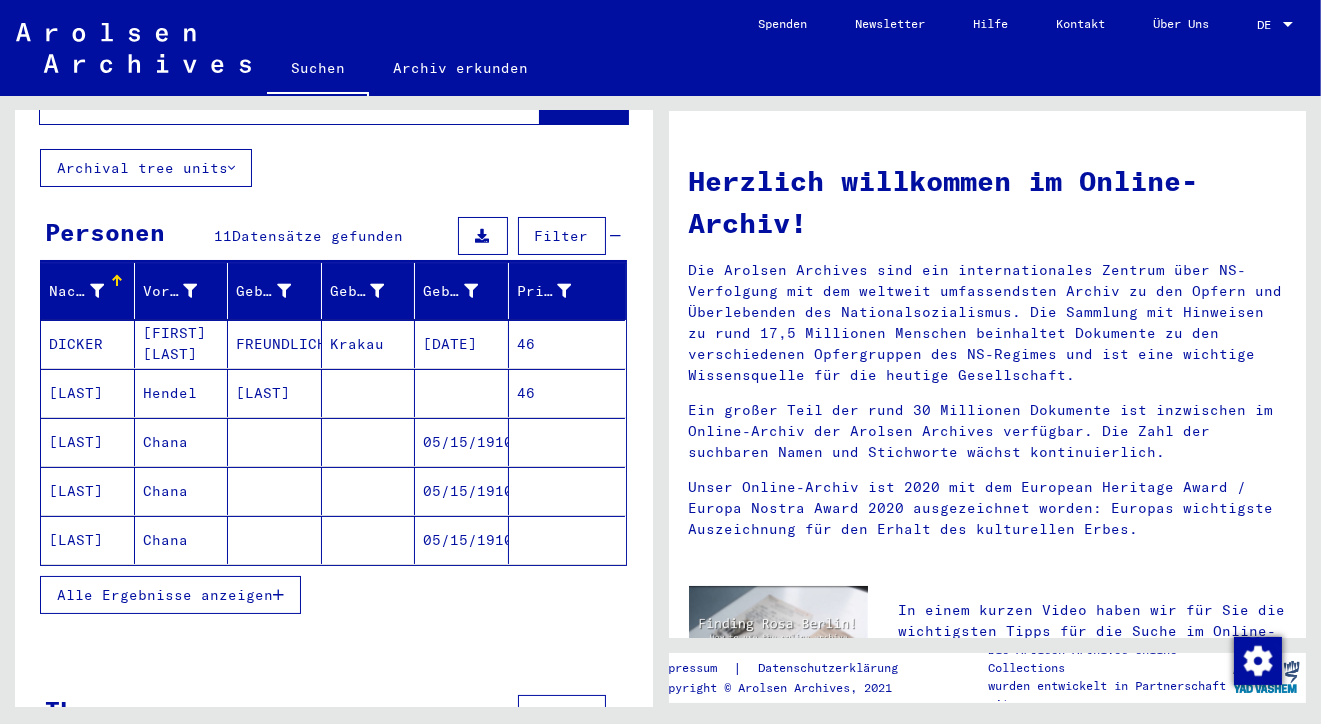 scroll, scrollTop: 154, scrollLeft: 0, axis: vertical 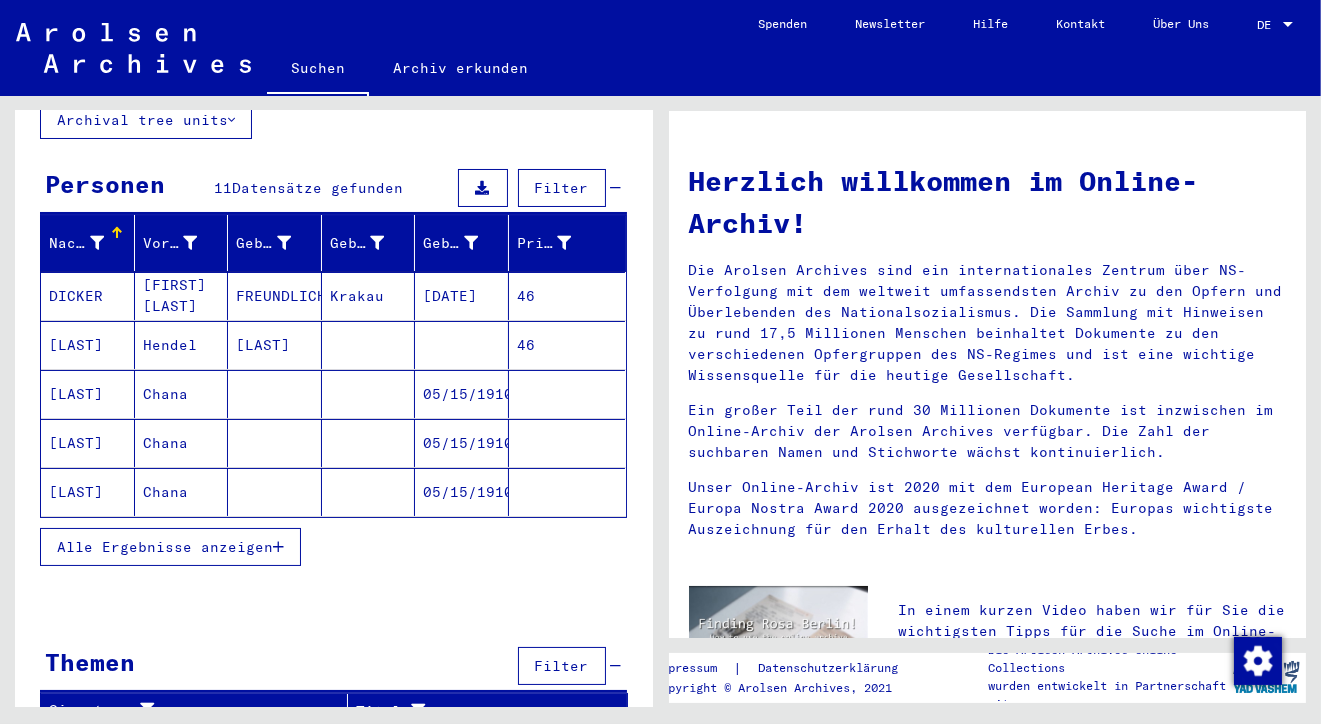click on "05/15/1910" 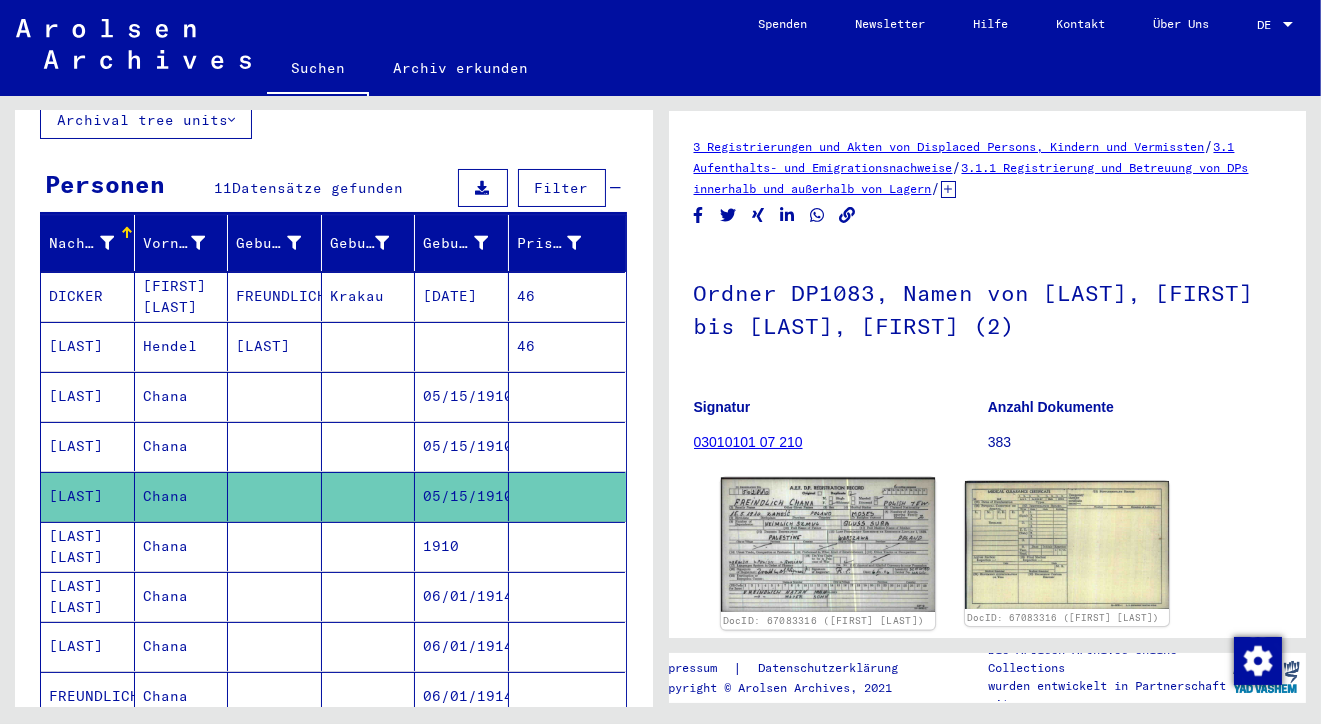 click 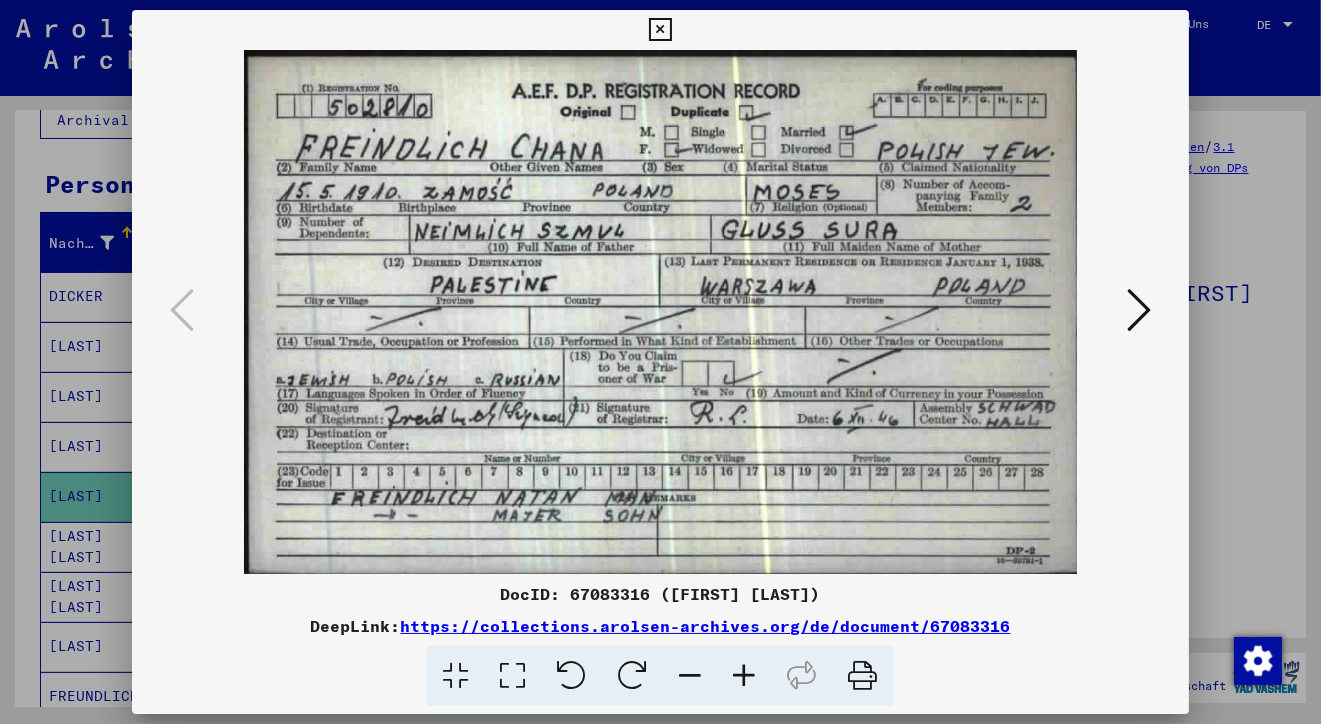 click at bounding box center (1139, 310) 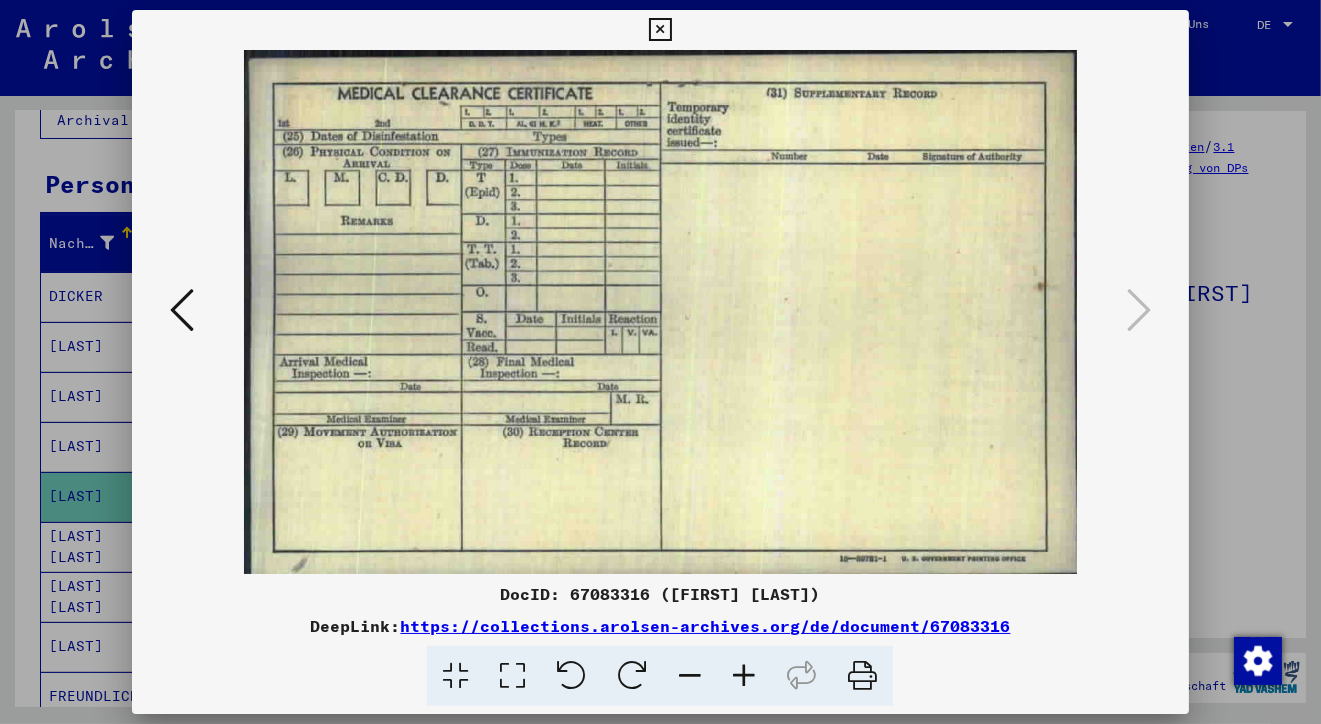 click at bounding box center [182, 310] 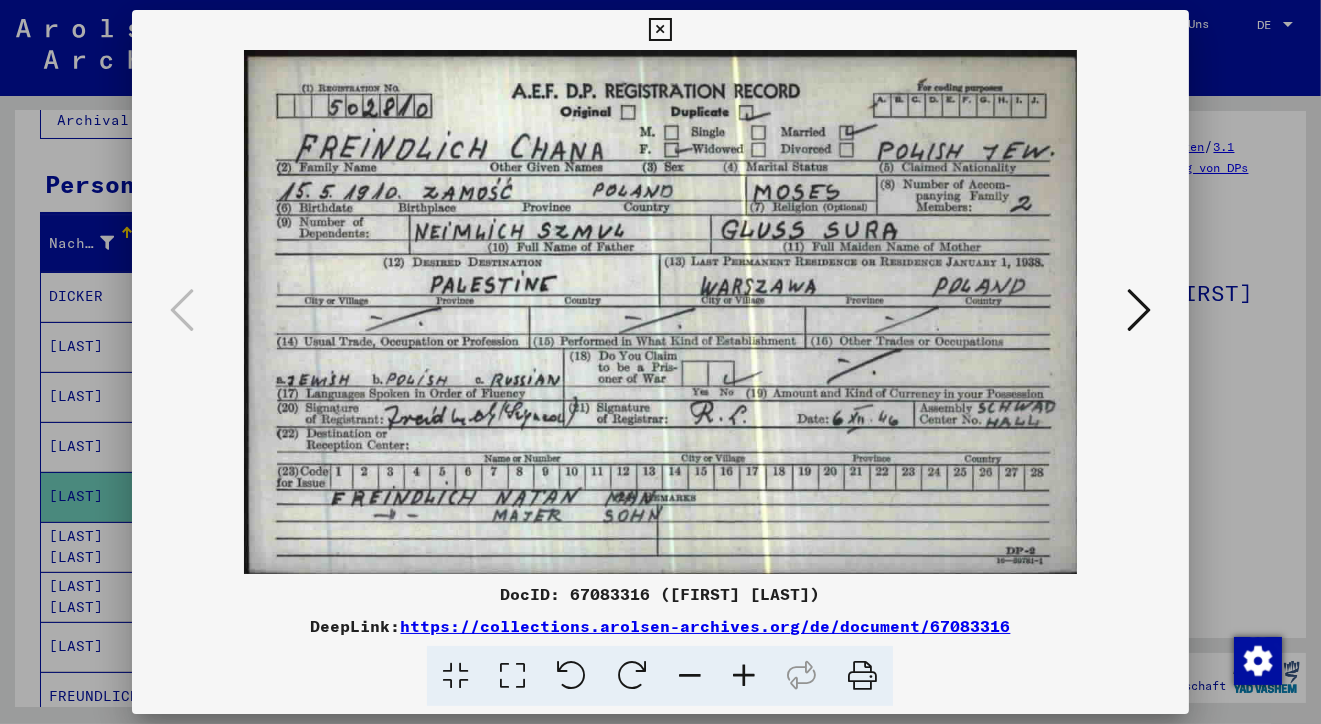 click at bounding box center [660, 30] 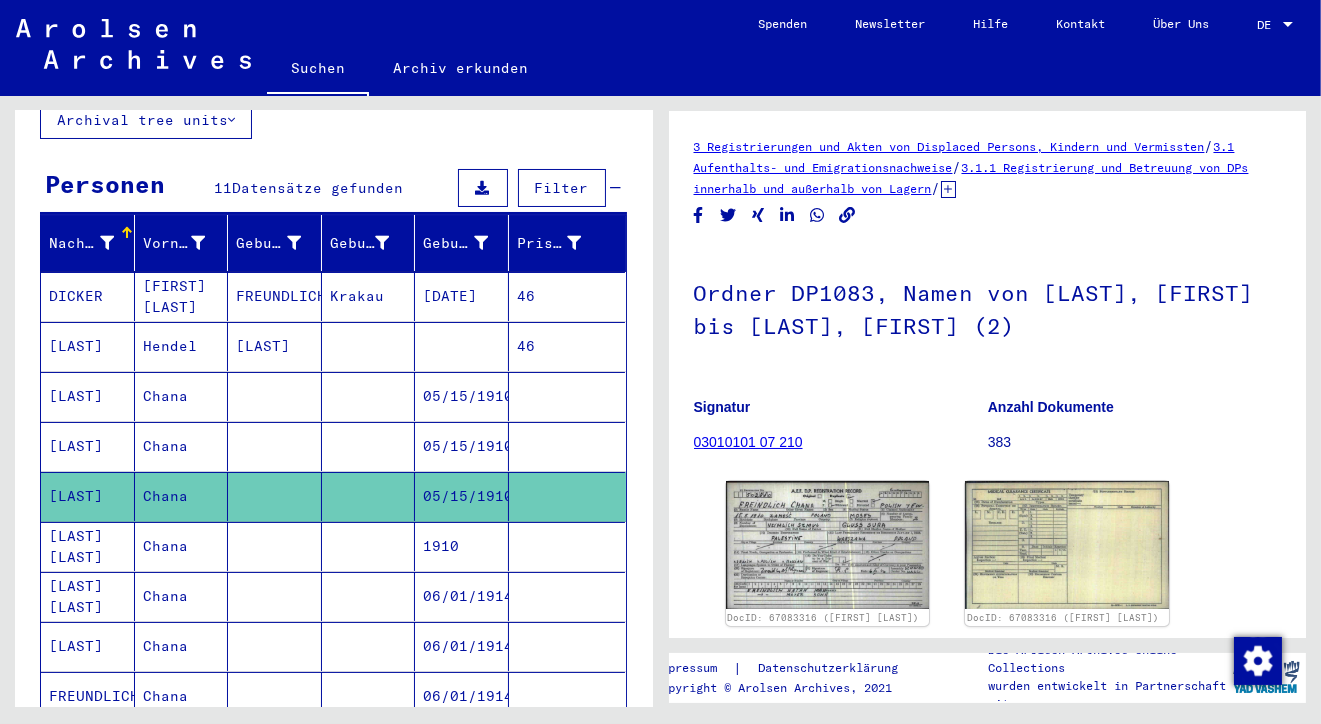 scroll, scrollTop: 438, scrollLeft: 0, axis: vertical 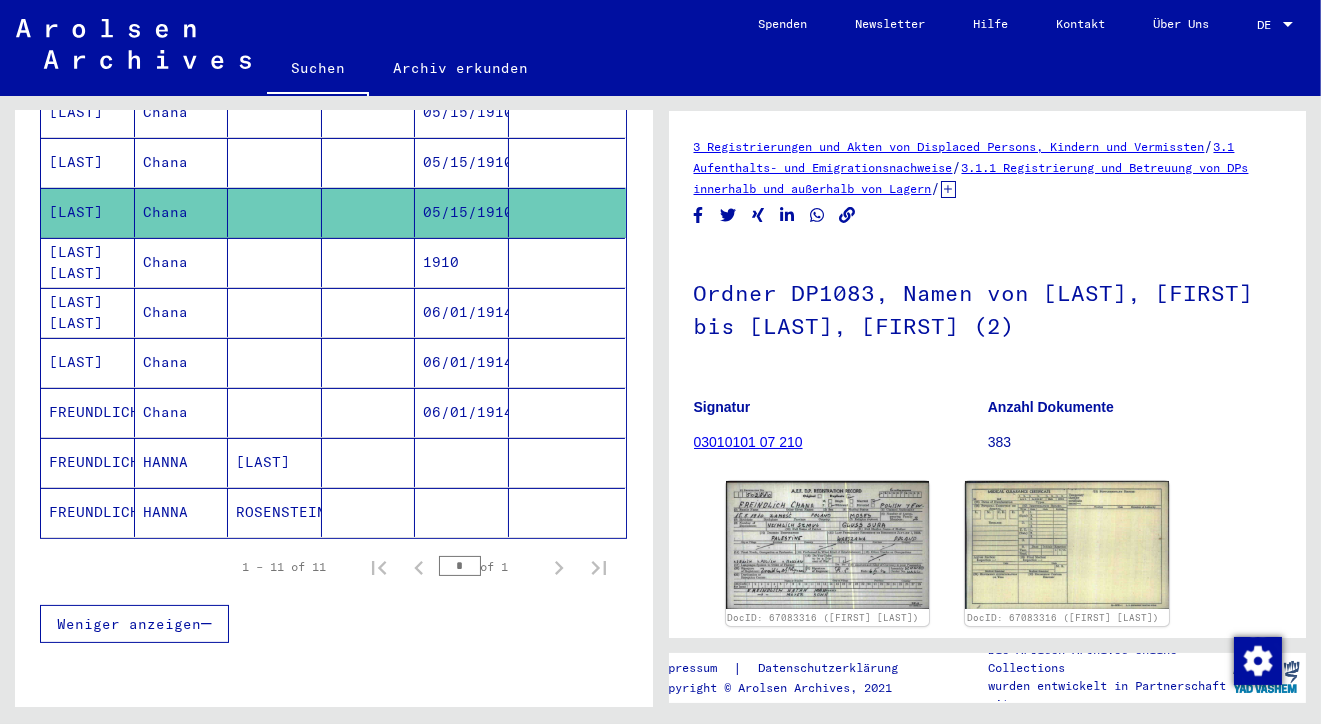 click on "Chana" at bounding box center [182, 462] 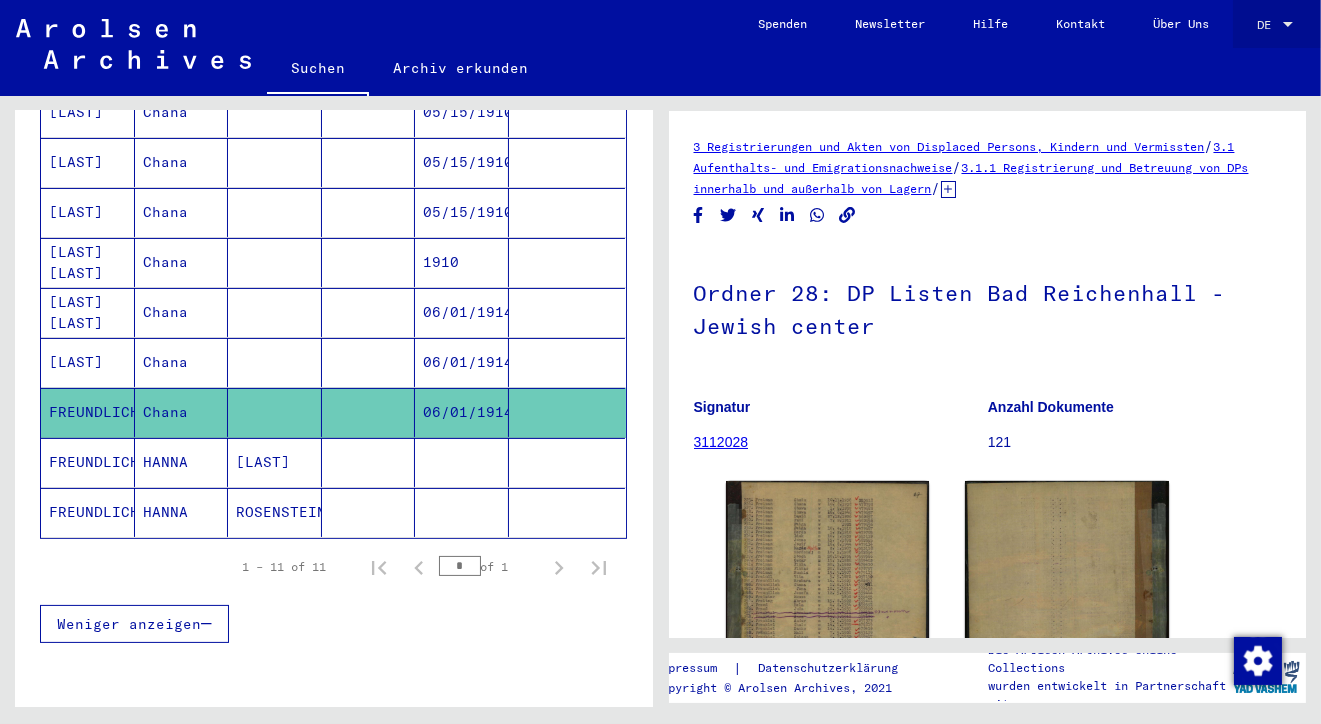 click on "DE DE" 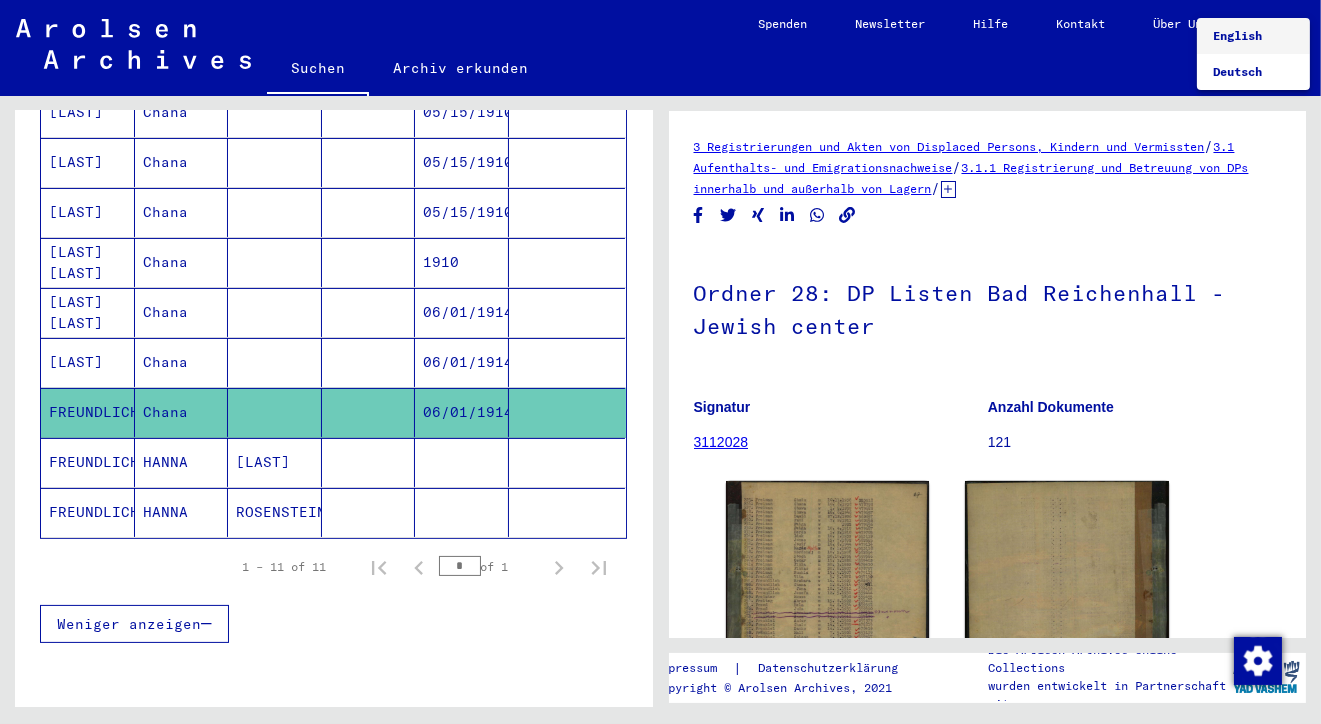 click on "English" at bounding box center [1253, 36] 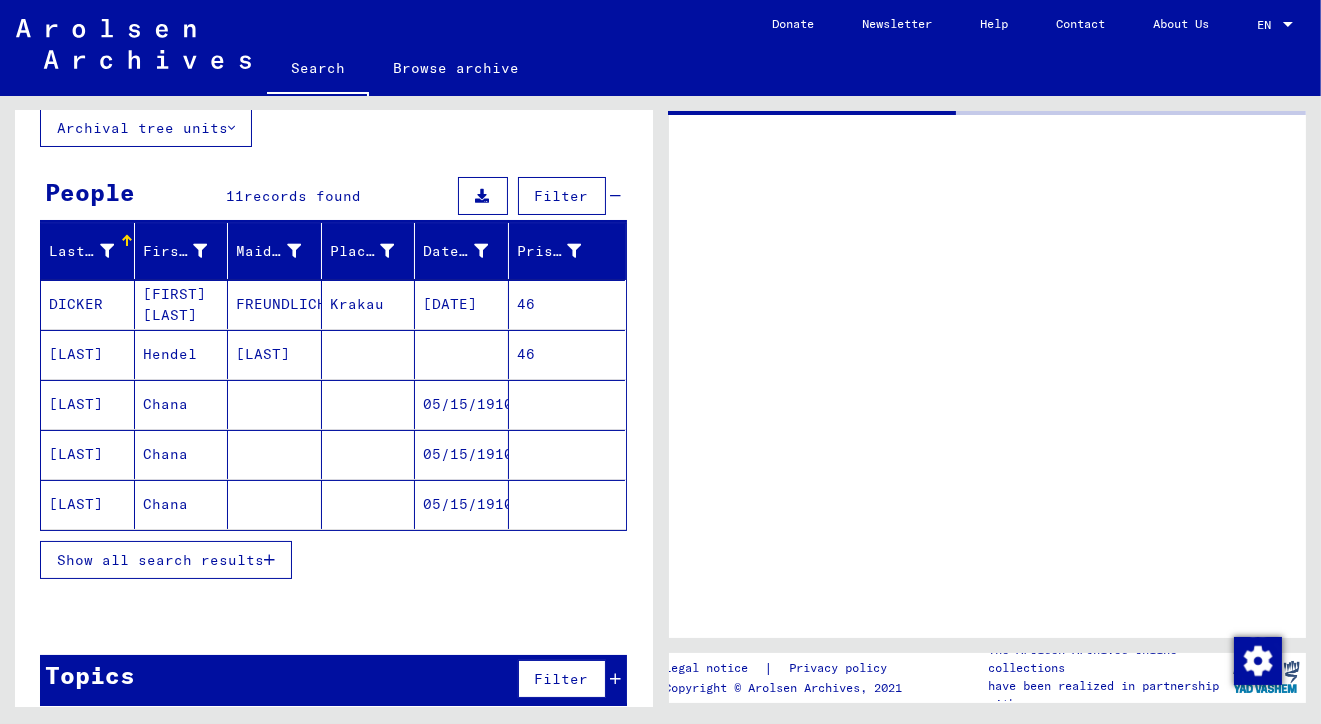 scroll, scrollTop: 122, scrollLeft: 0, axis: vertical 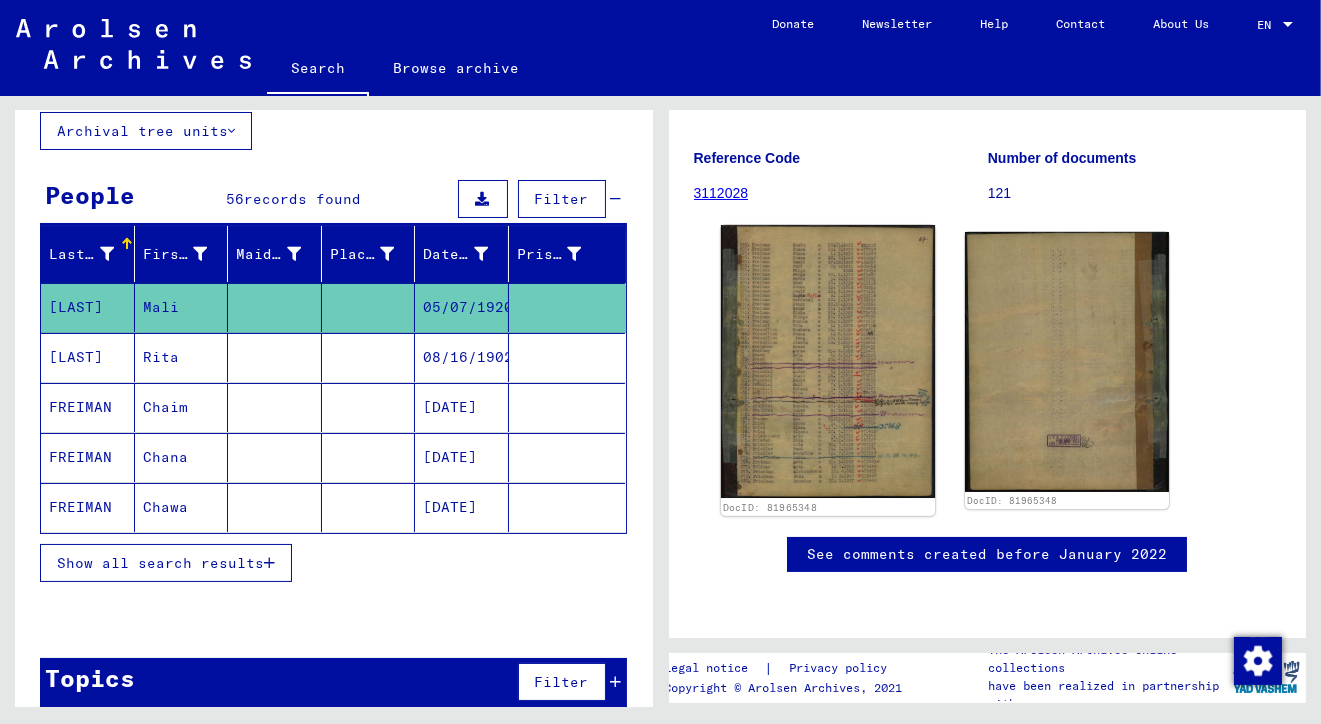 click 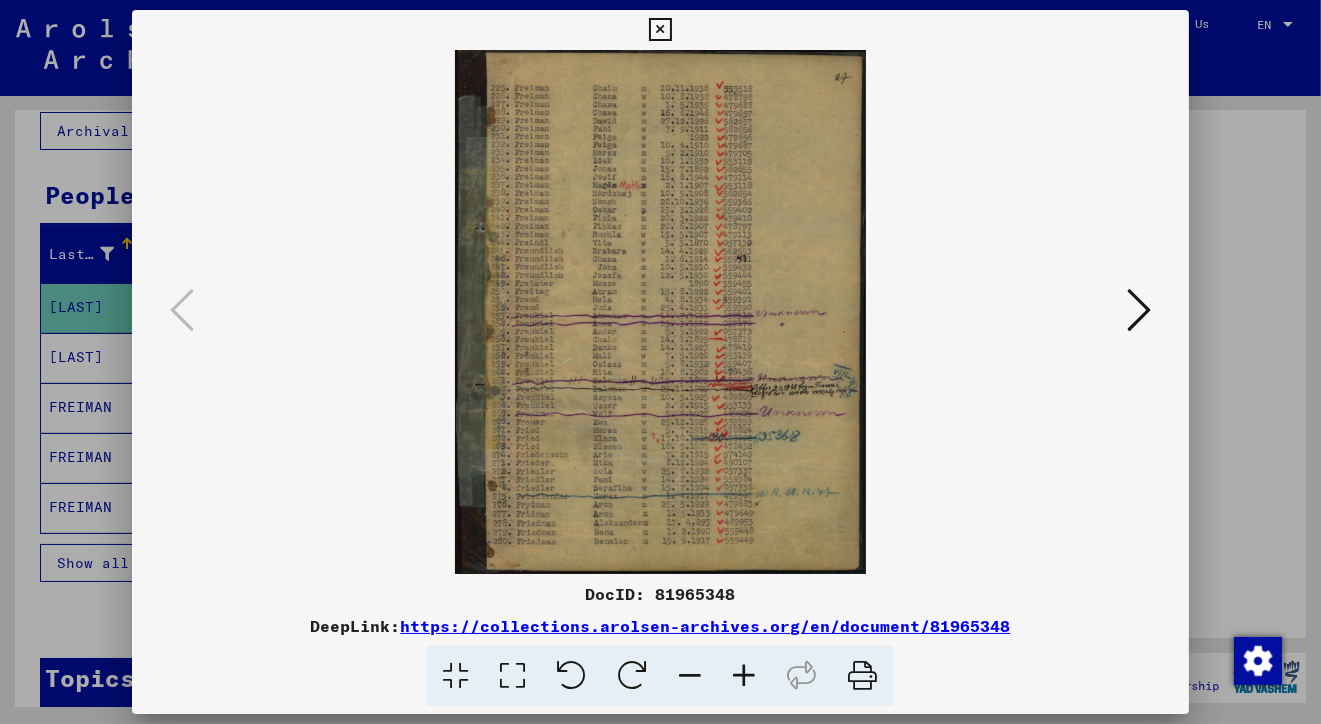 click at bounding box center (660, 312) 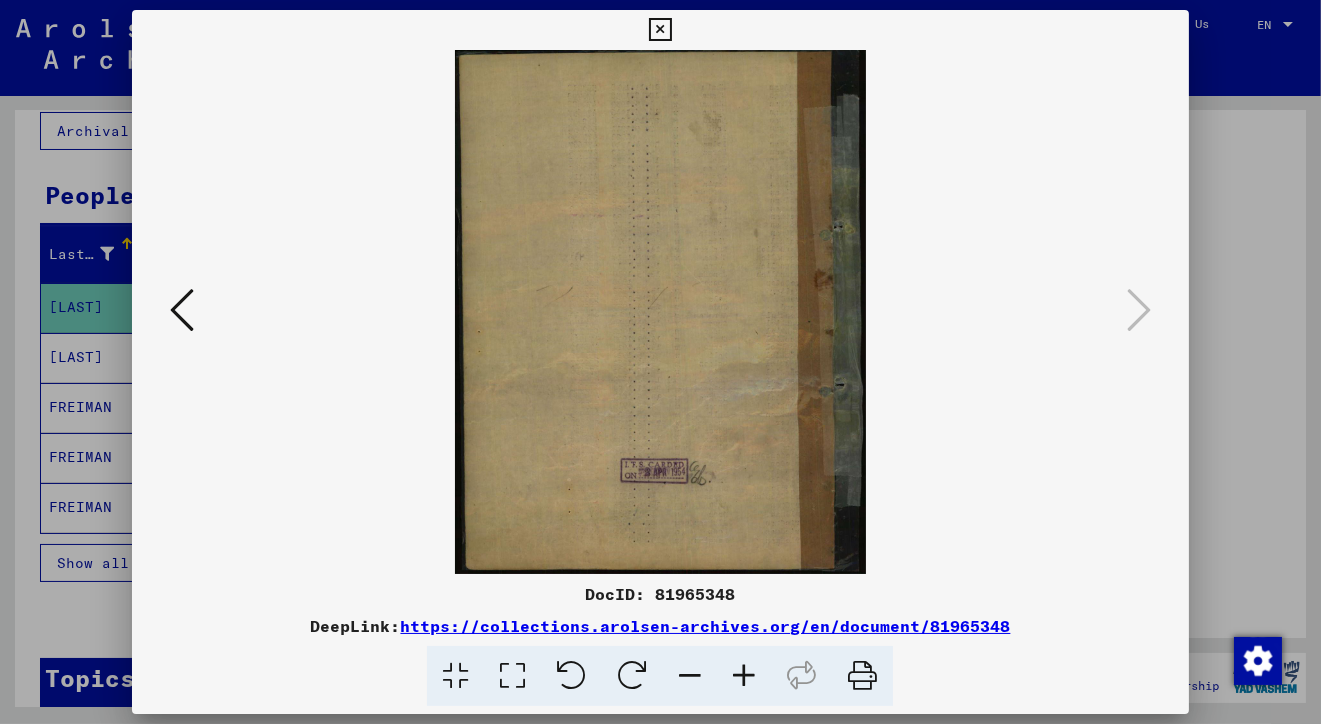 click at bounding box center (182, 310) 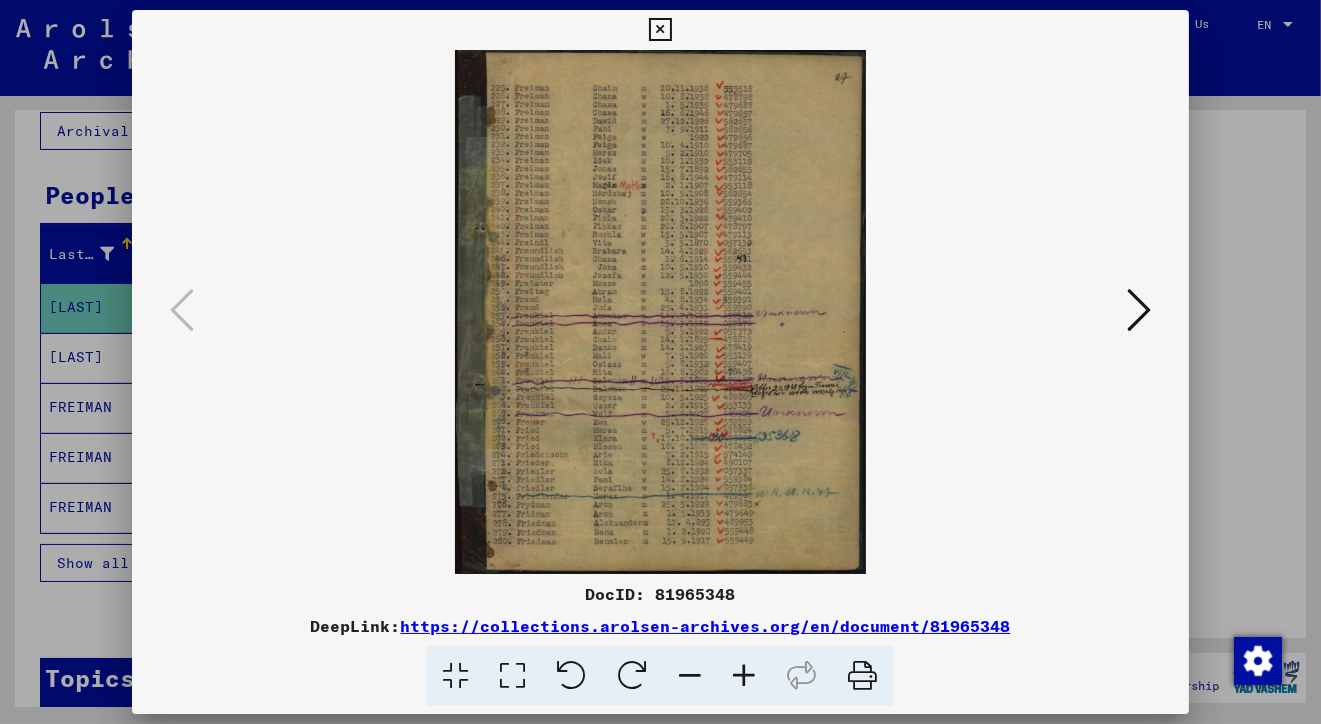click at bounding box center [660, 30] 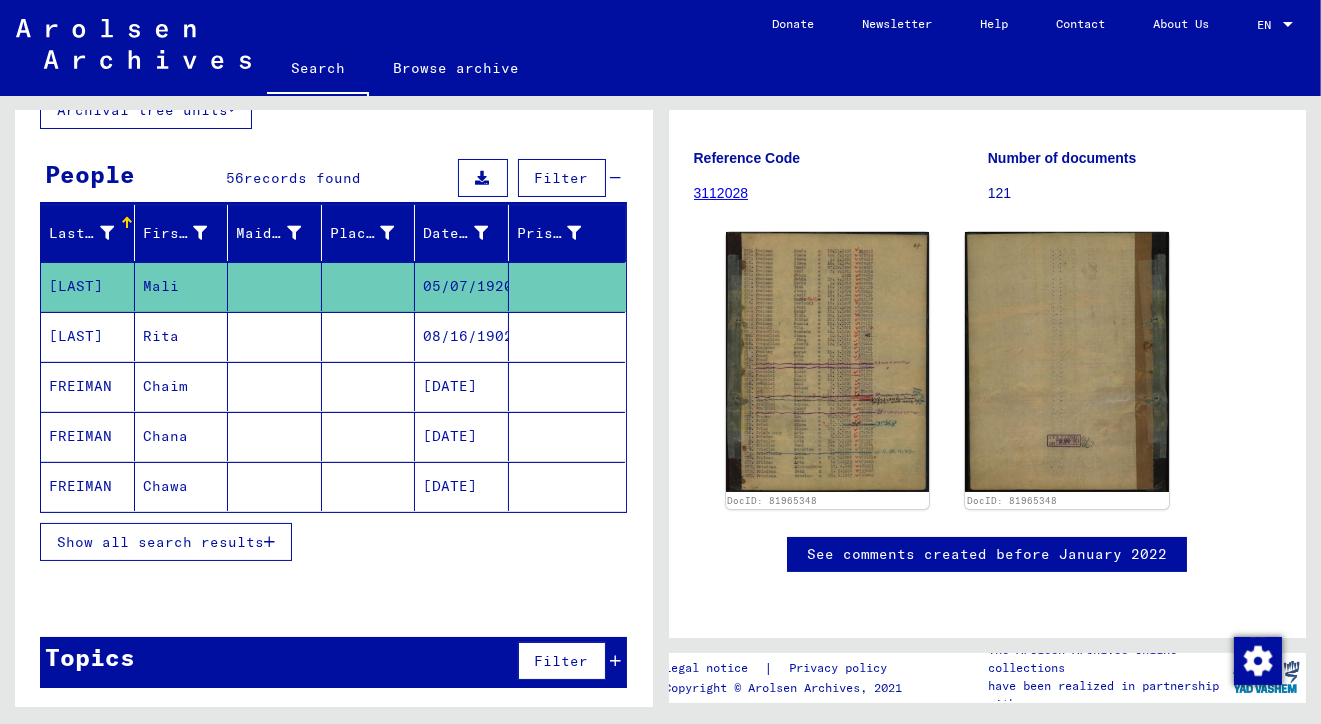 scroll, scrollTop: 0, scrollLeft: 0, axis: both 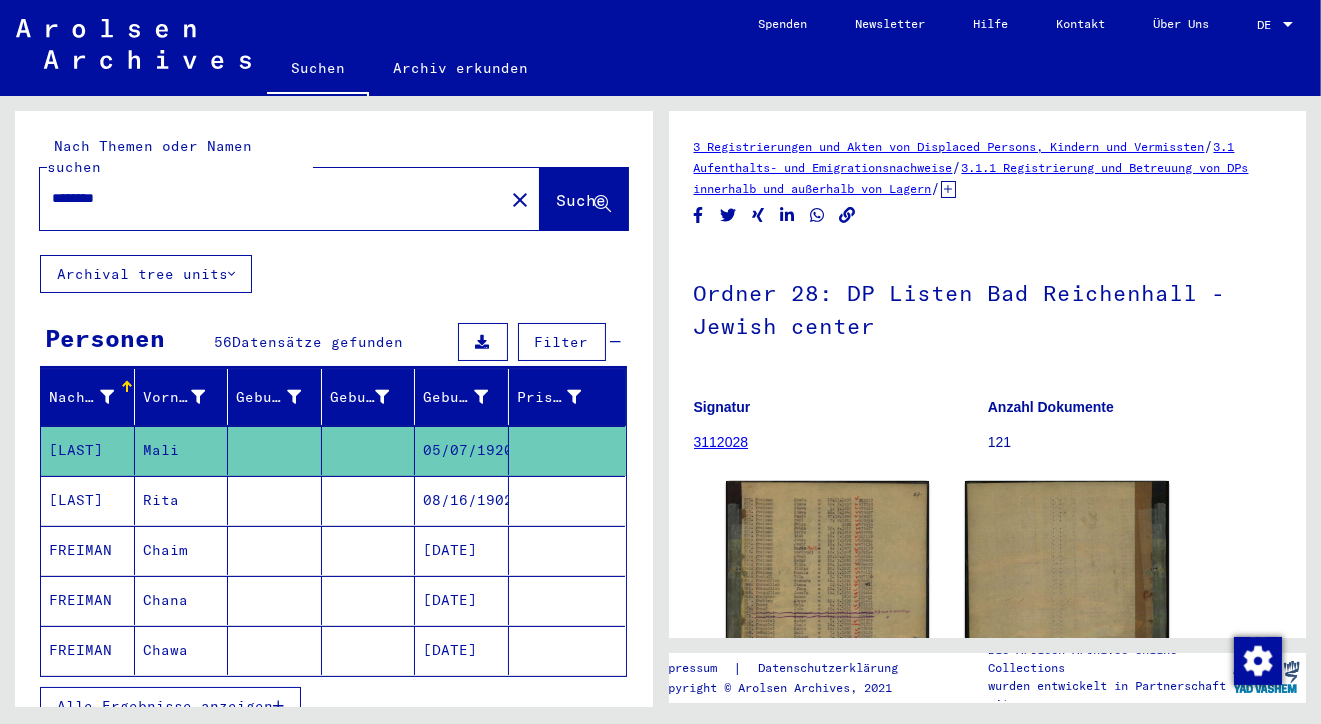 type on "**********" 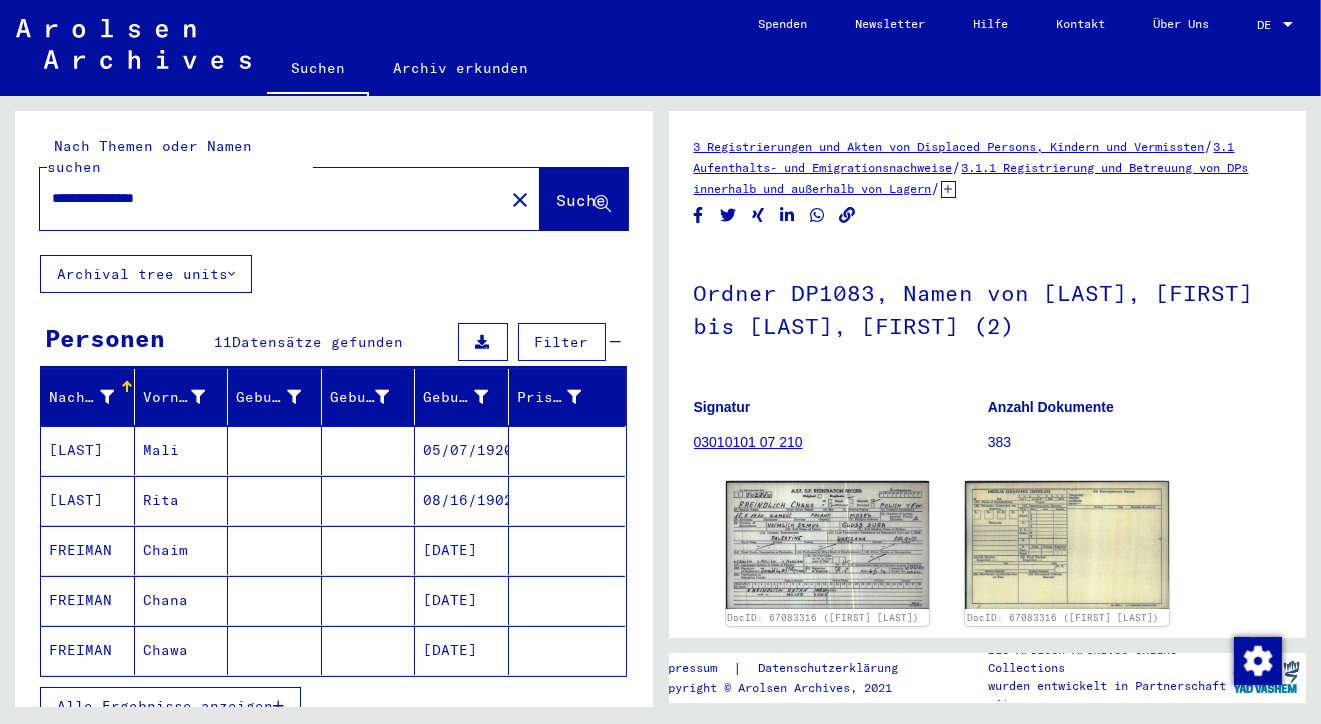 click on "DE" at bounding box center (1264, 24) 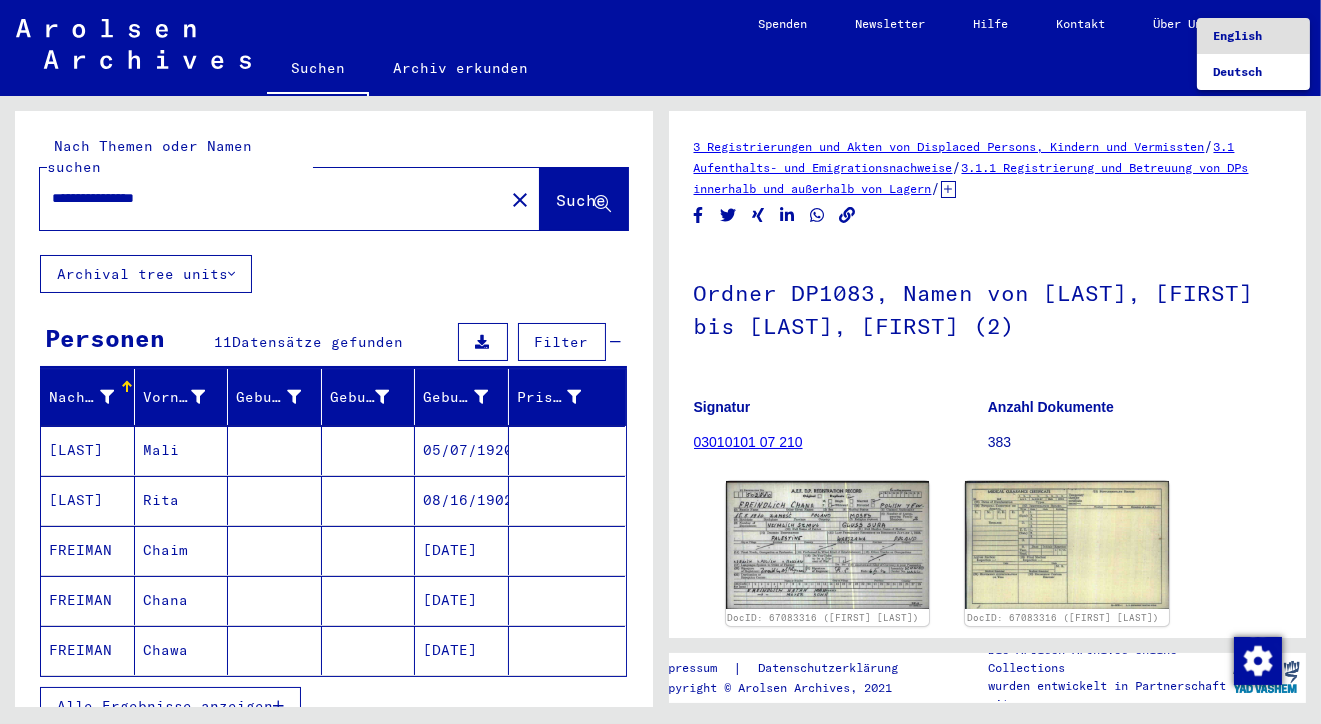 click on "English" at bounding box center (1237, 35) 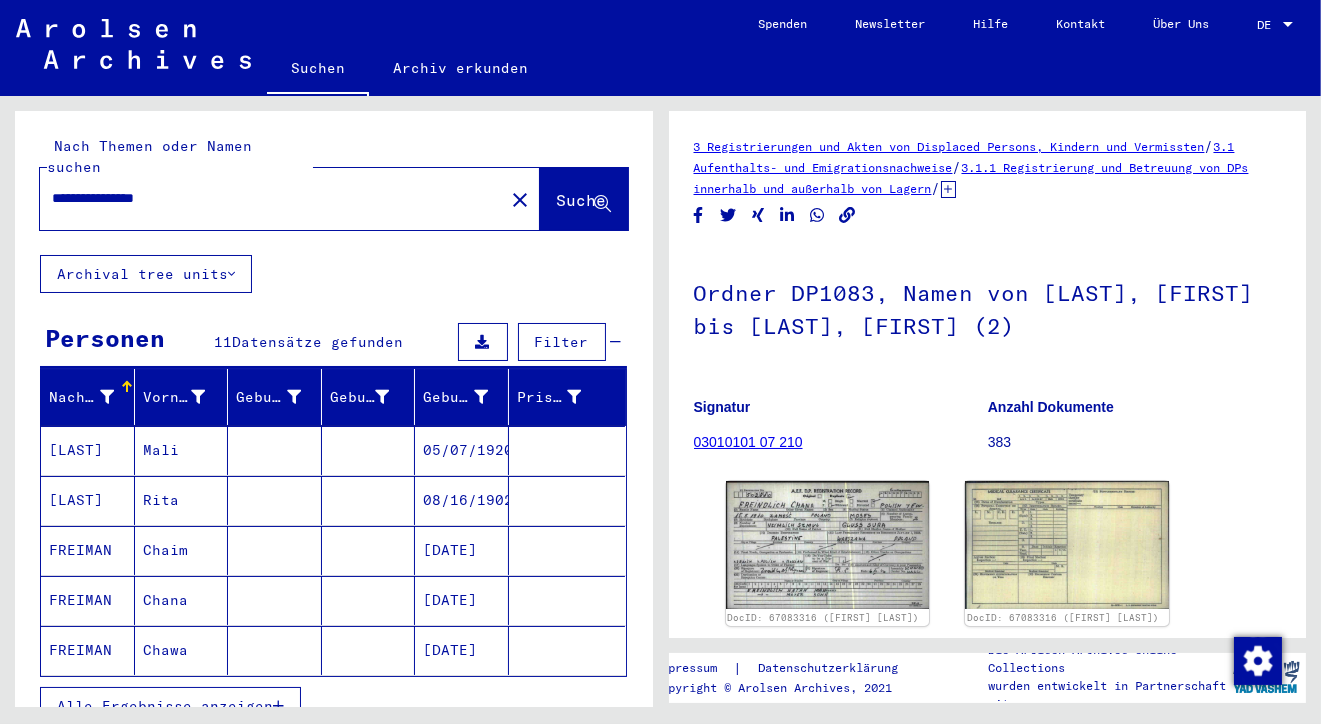 click on "DE" at bounding box center (1268, 25) 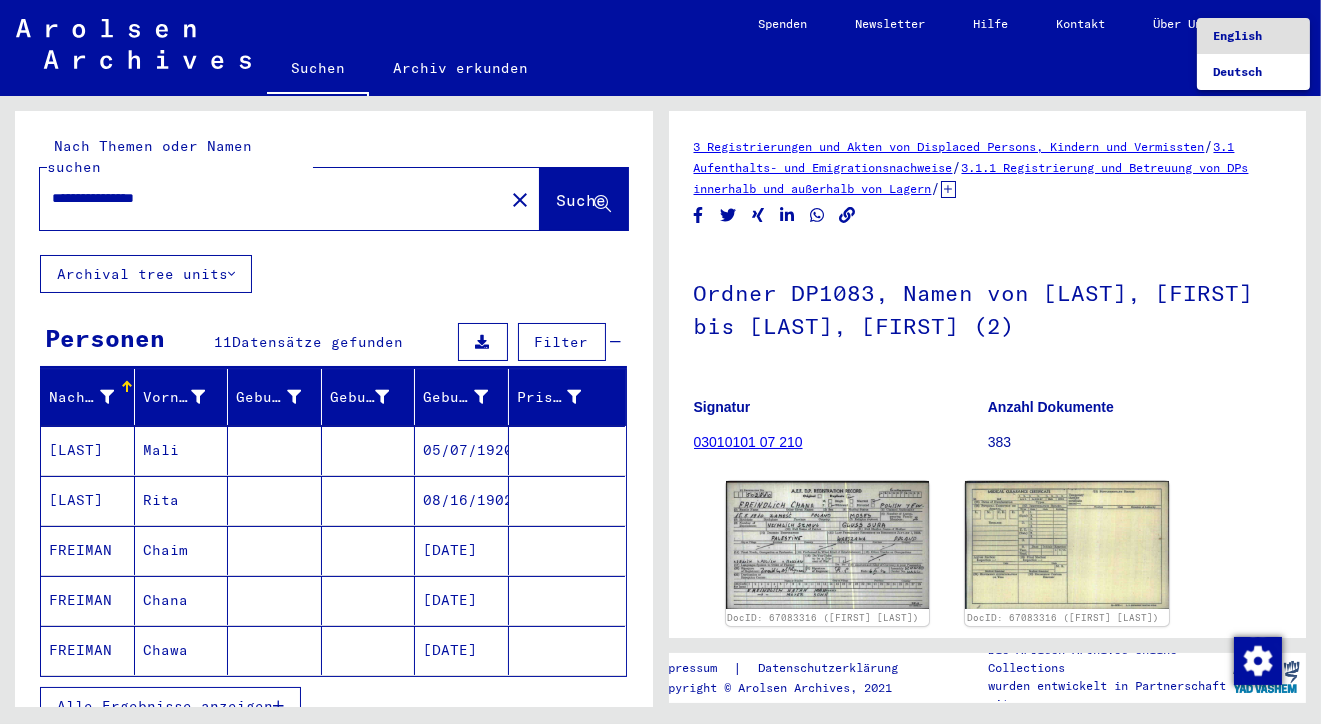 click on "English" at bounding box center [1237, 35] 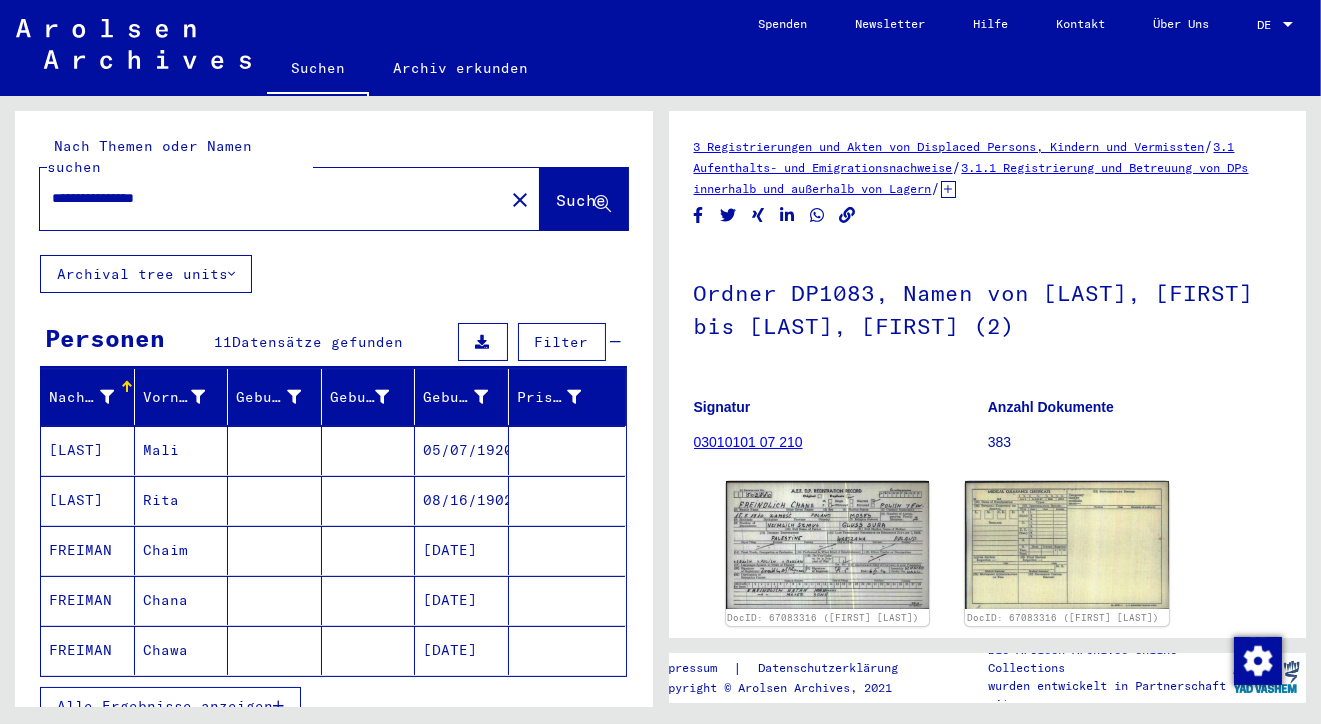 click 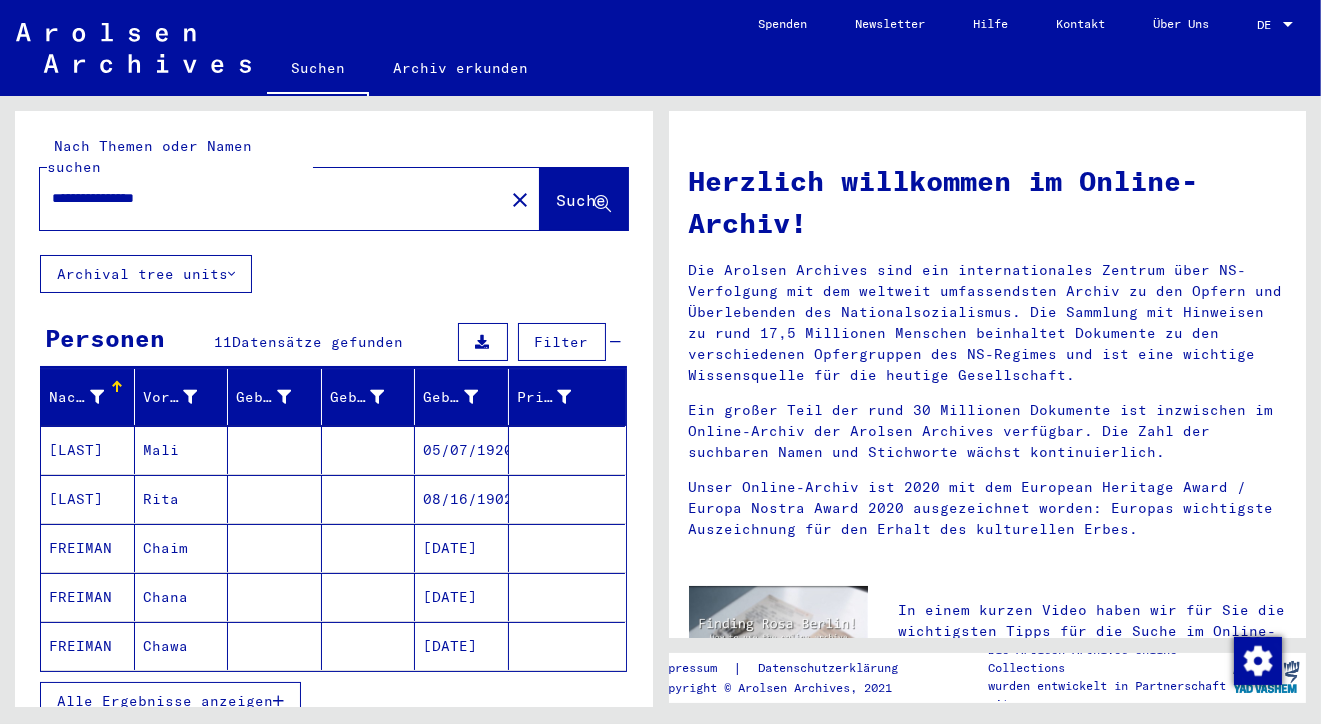 click on "Archival tree units" 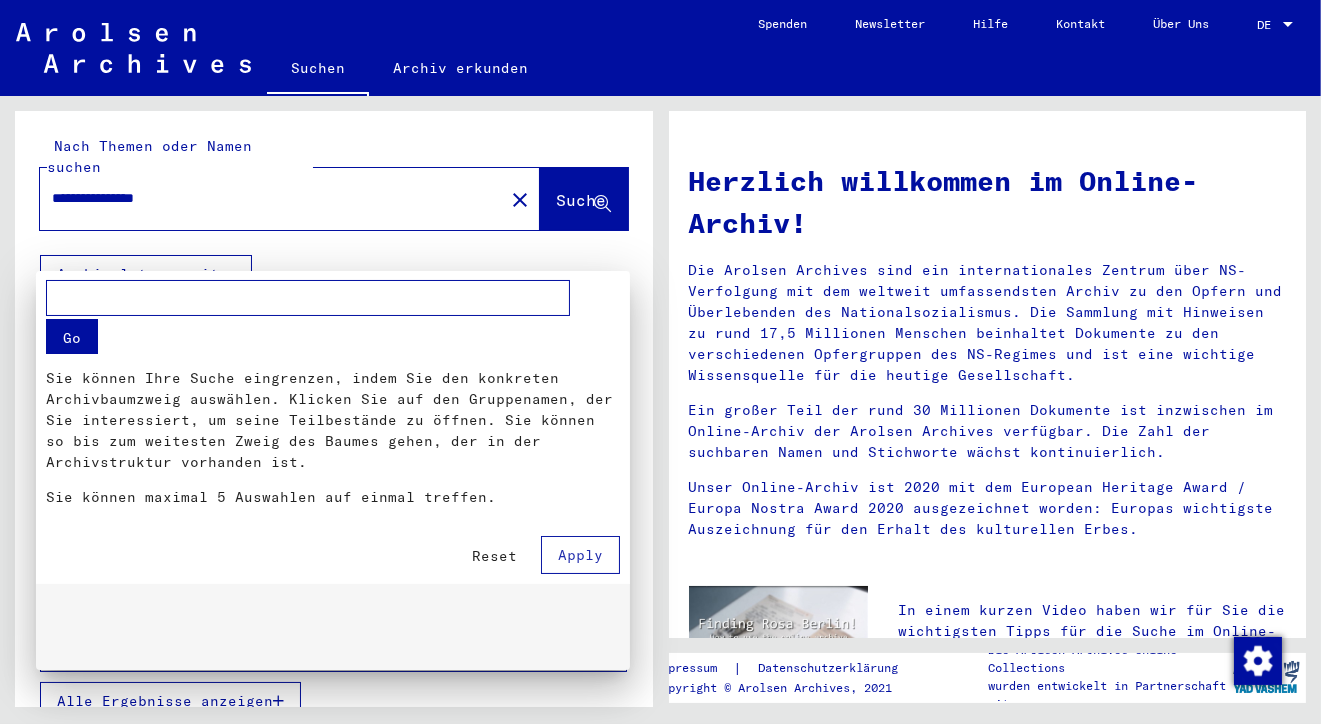 click at bounding box center [660, 362] 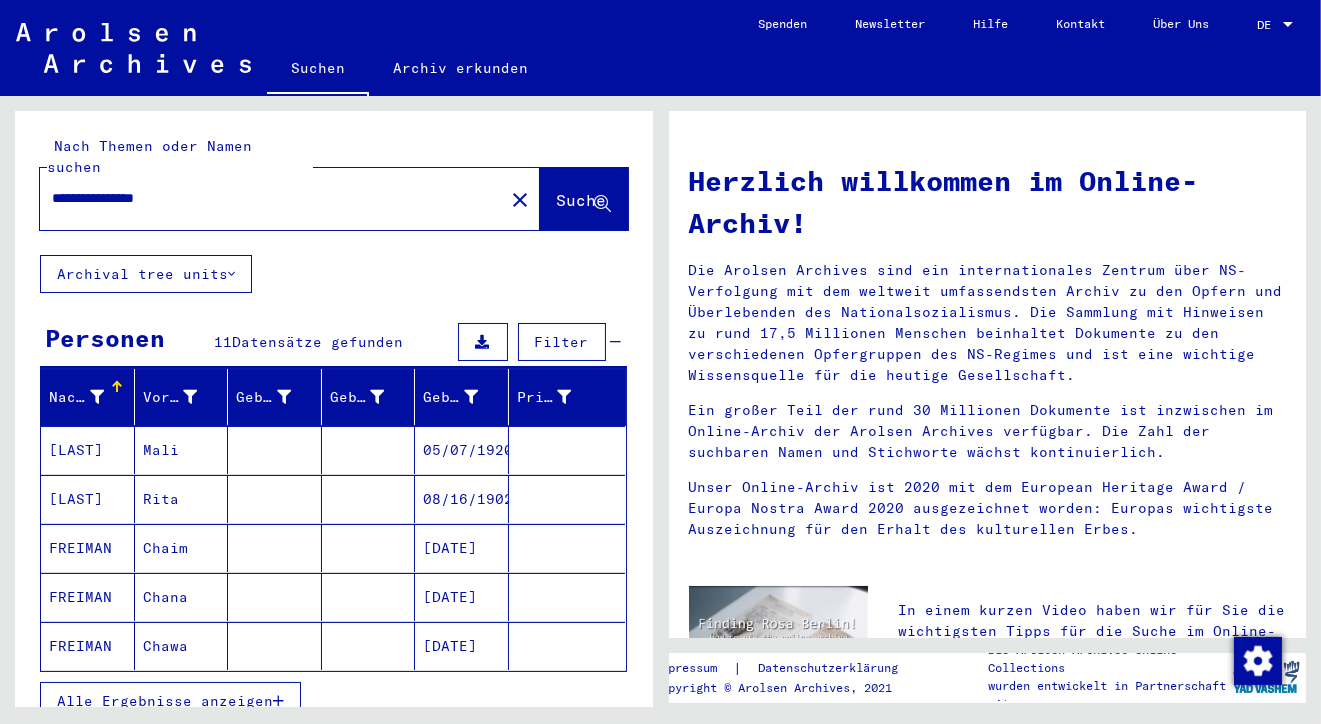 click 